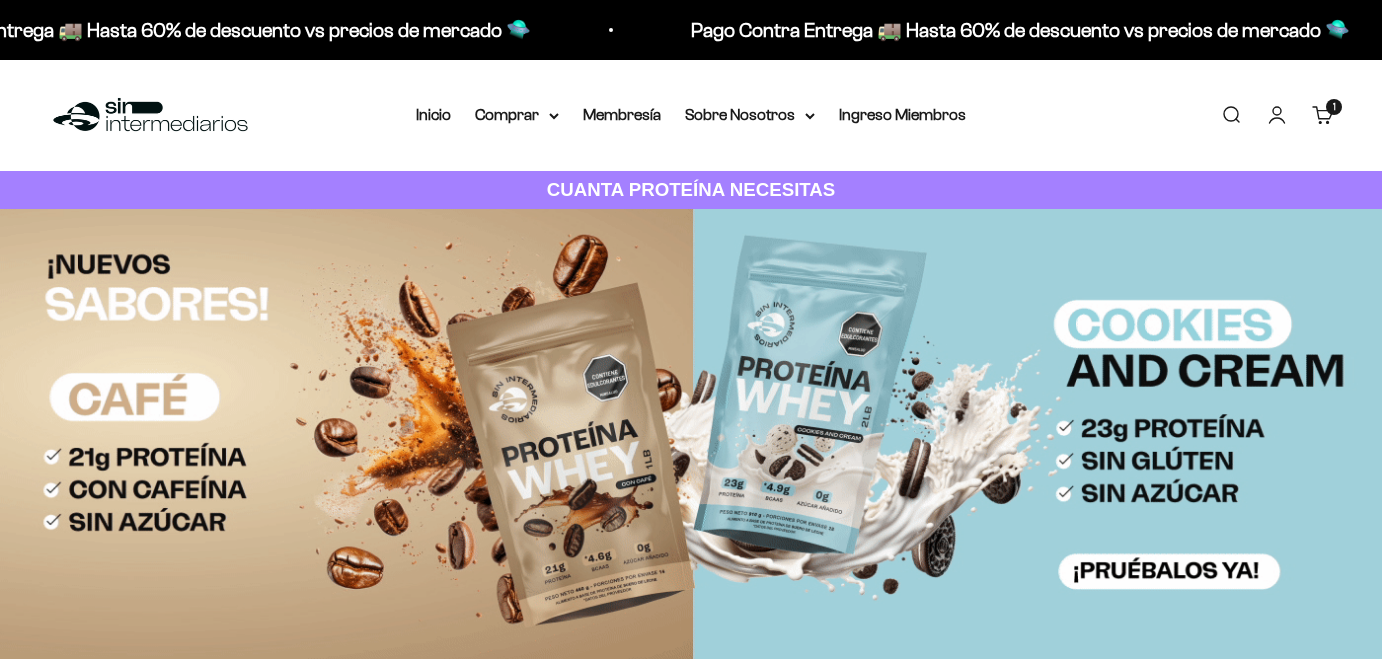 scroll, scrollTop: 0, scrollLeft: 0, axis: both 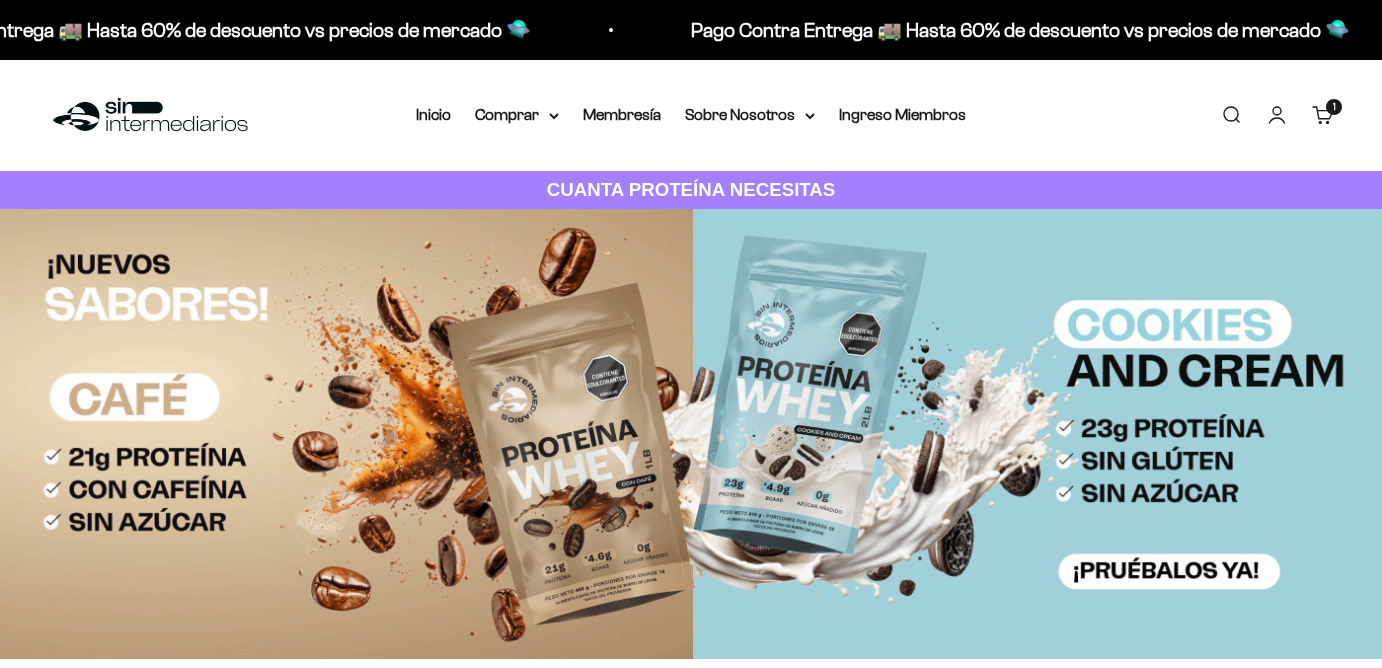click on "Carrito
1 artículo
1" at bounding box center [1323, 115] 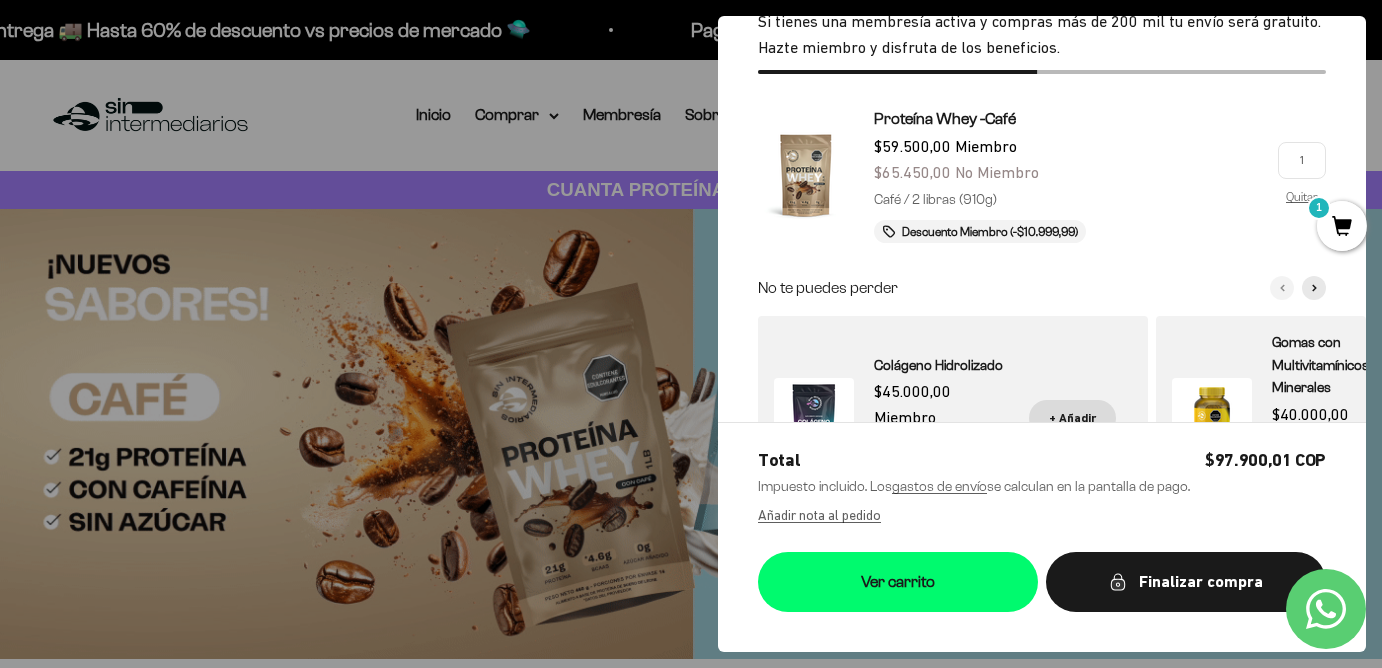 scroll, scrollTop: 0, scrollLeft: 0, axis: both 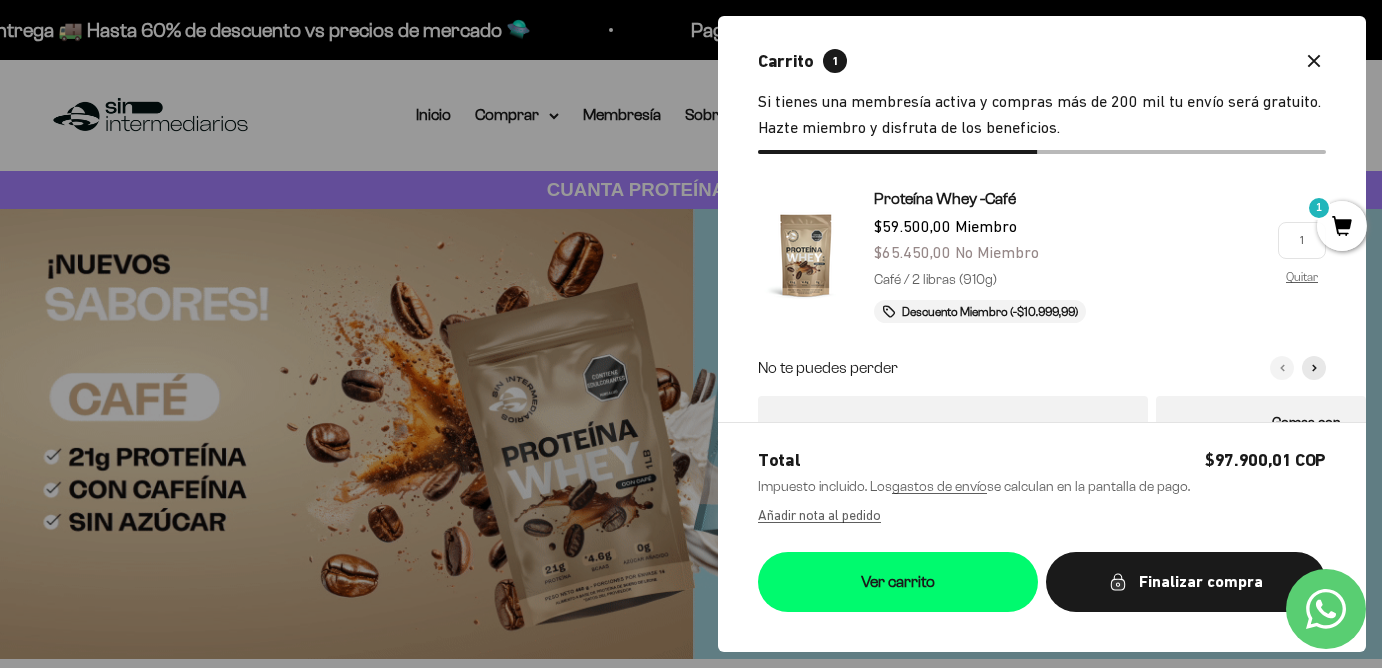 click on "Carrito
1" at bounding box center (1030, 60) 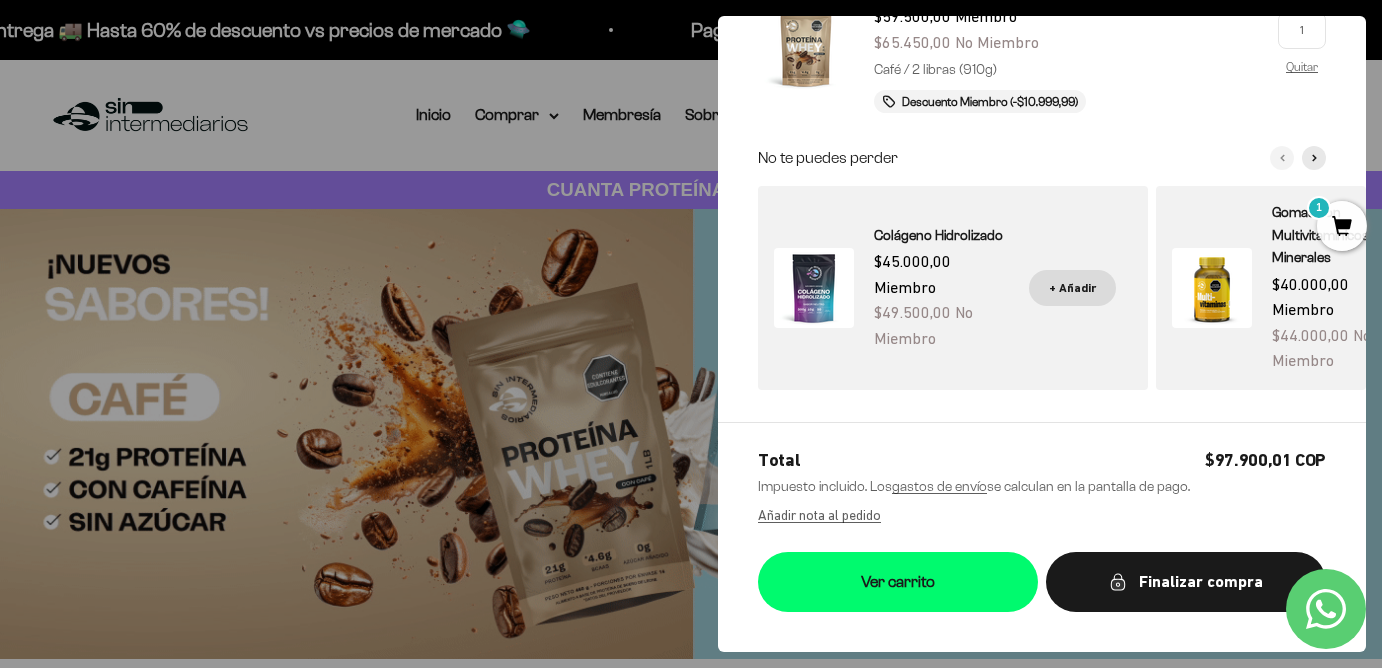 scroll, scrollTop: 0, scrollLeft: 0, axis: both 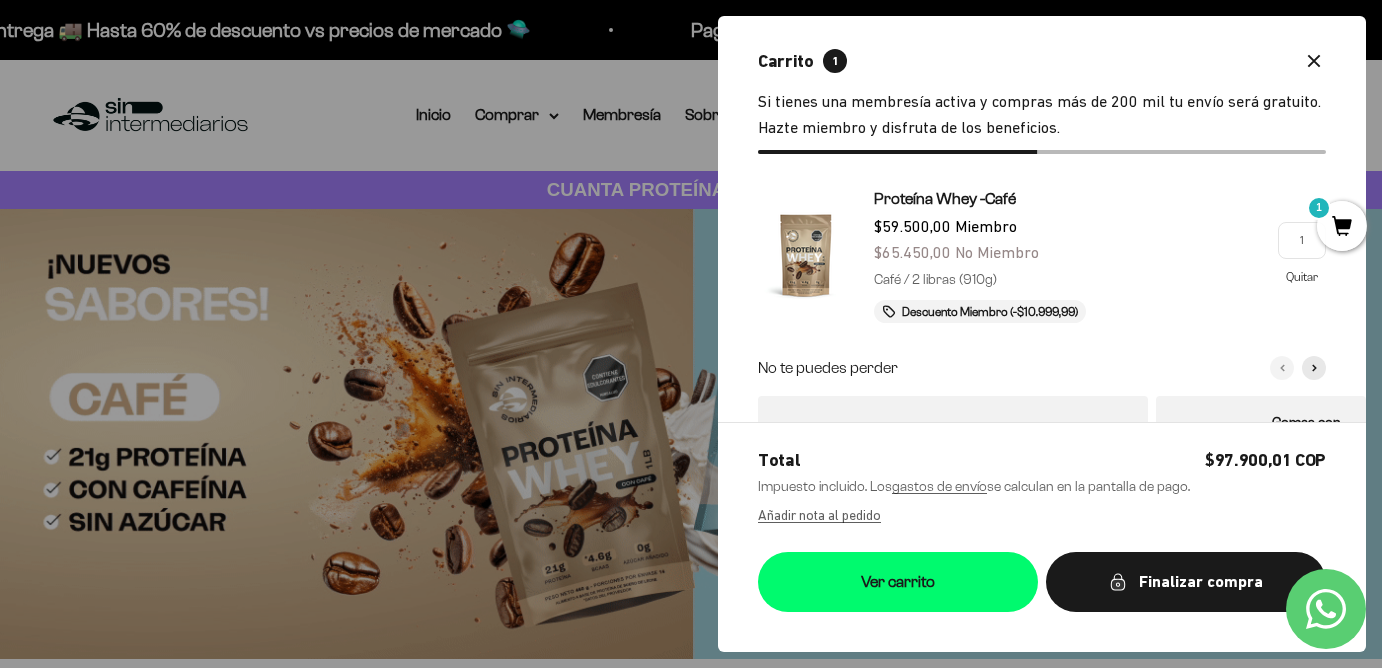 click on "Quitar" at bounding box center [1302, 276] 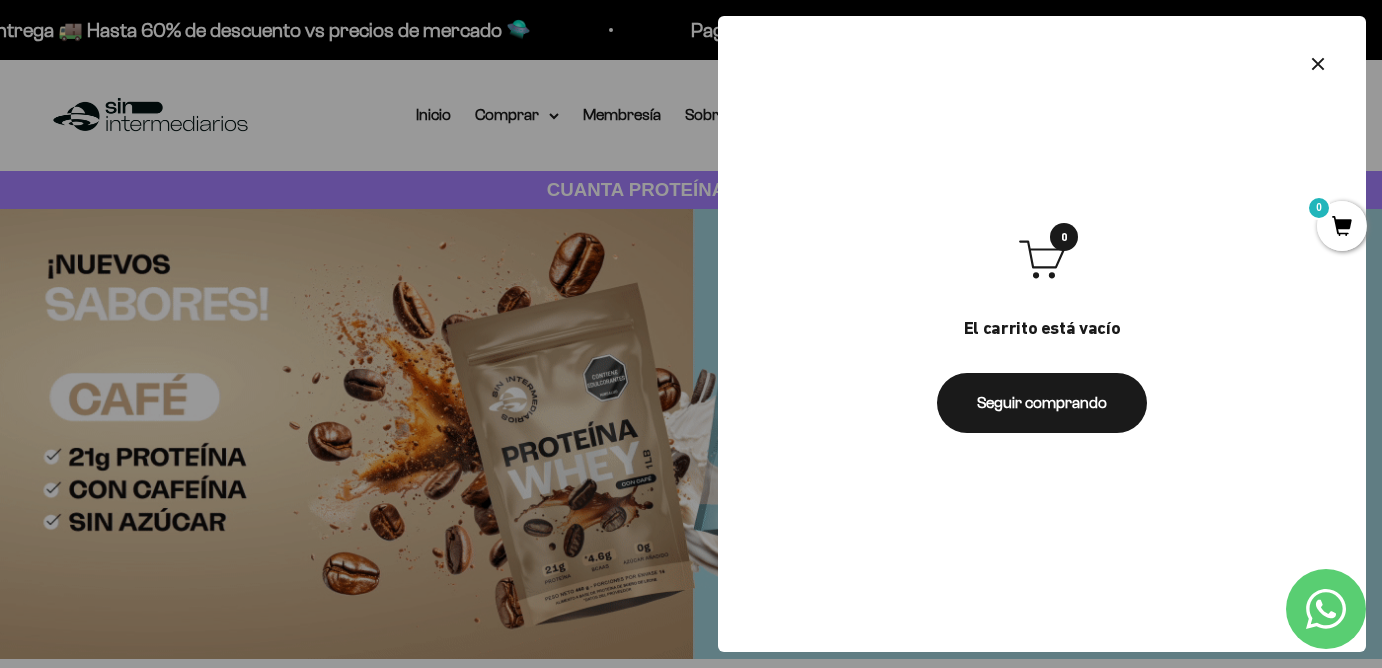 click 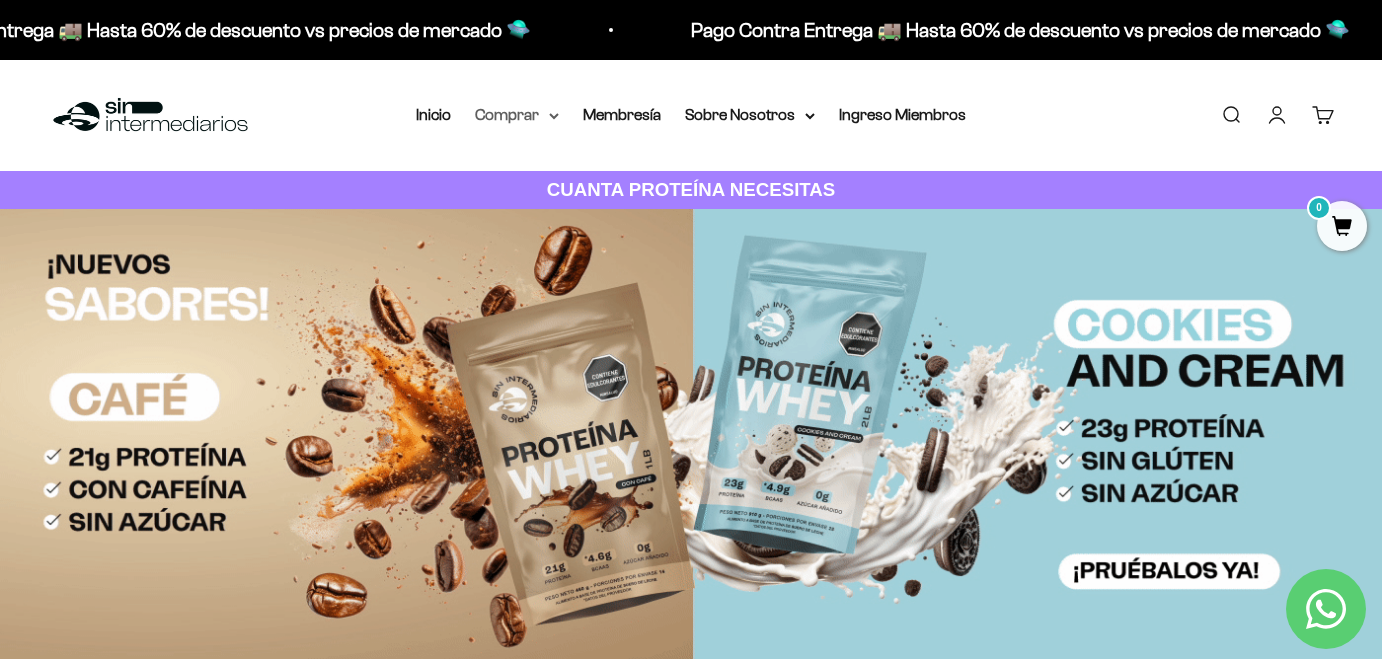 click 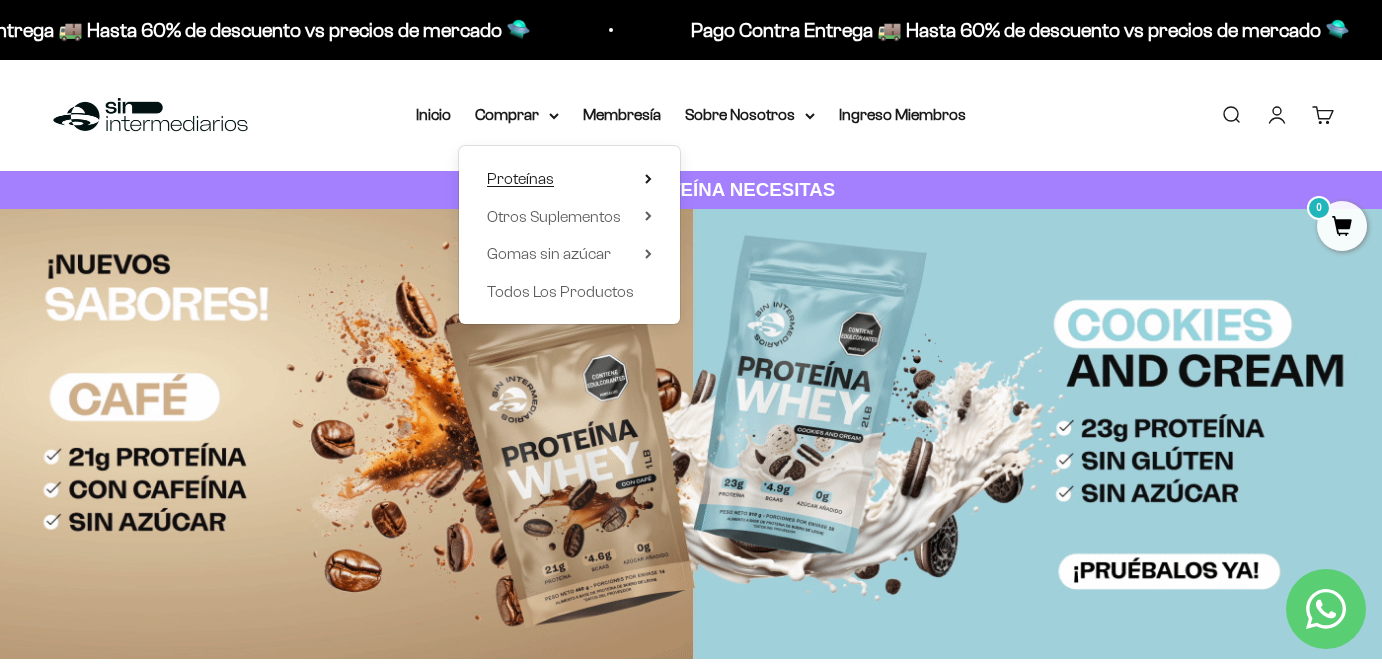 click 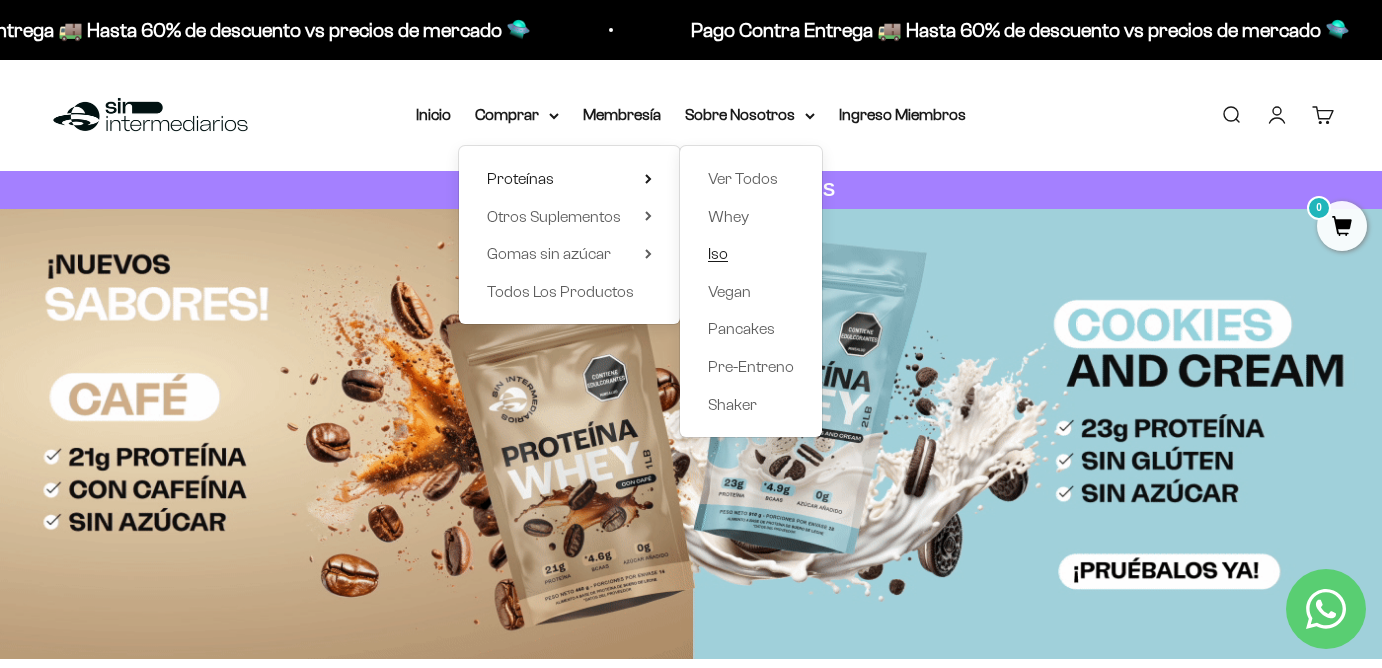 click on "Iso" at bounding box center (718, 253) 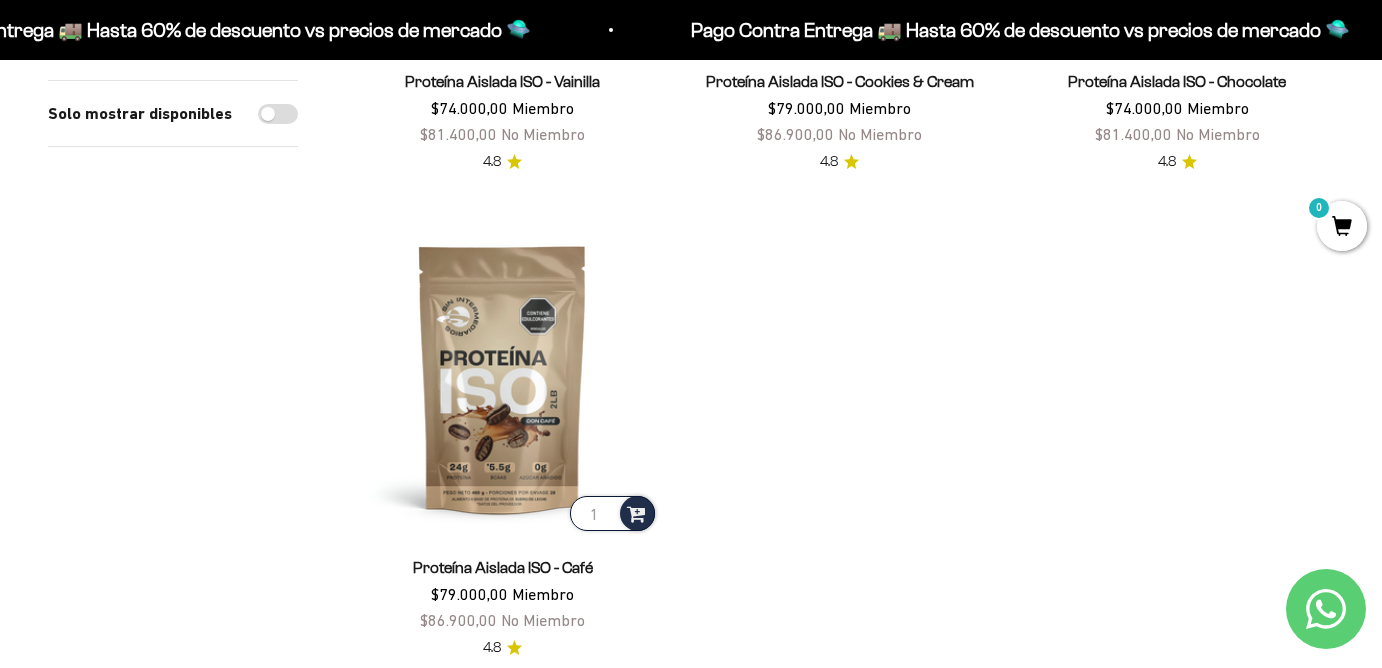 scroll, scrollTop: 600, scrollLeft: 0, axis: vertical 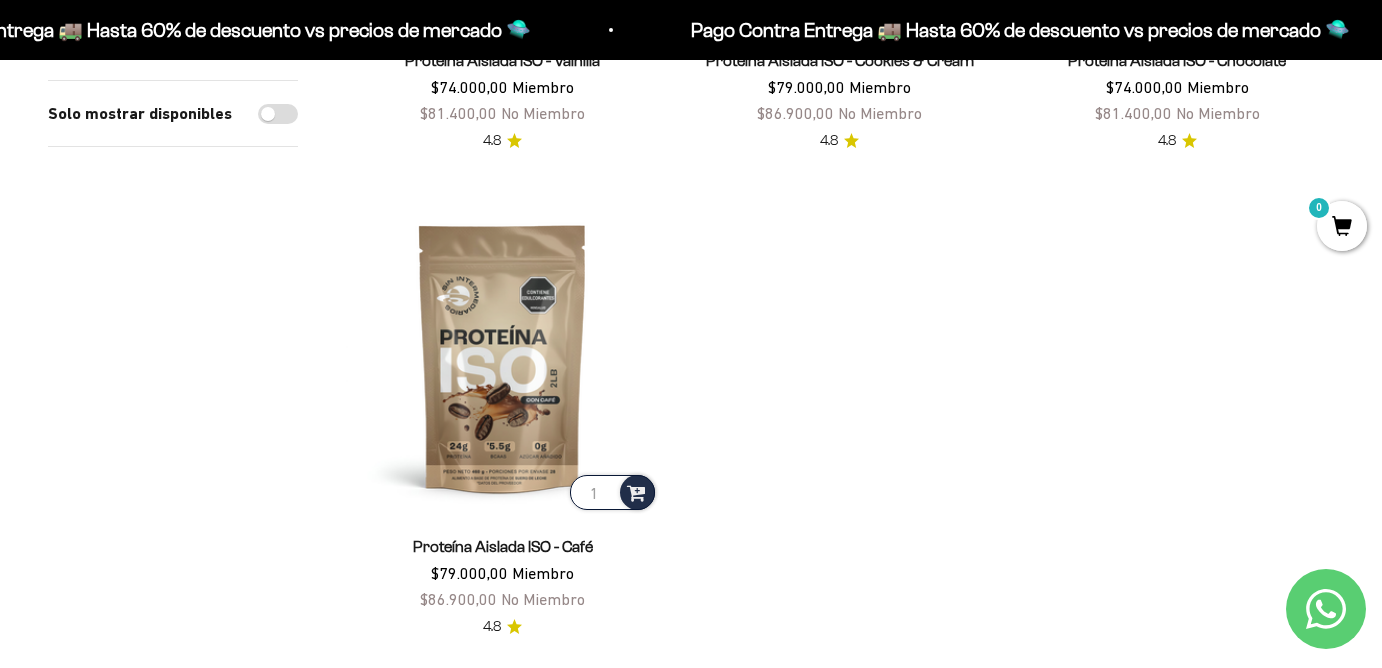 click on "Proteína Aislada ISO - Café" at bounding box center (503, 546) 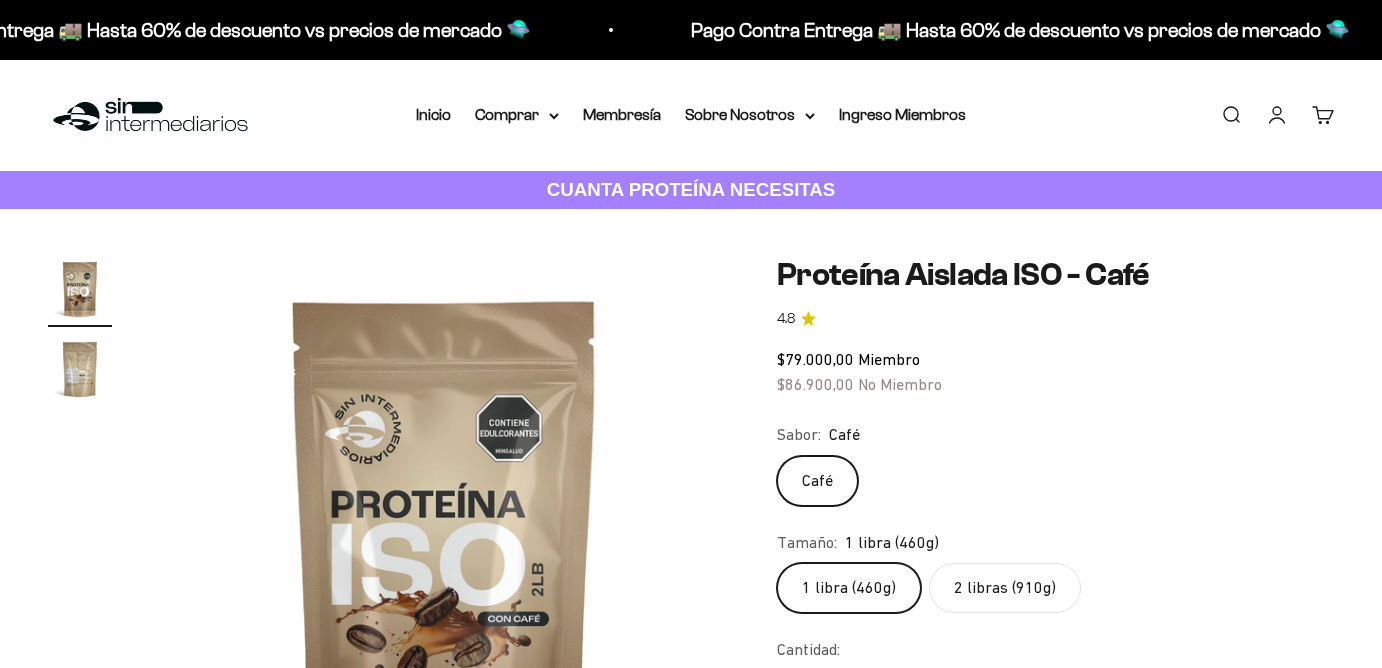 scroll, scrollTop: 0, scrollLeft: 0, axis: both 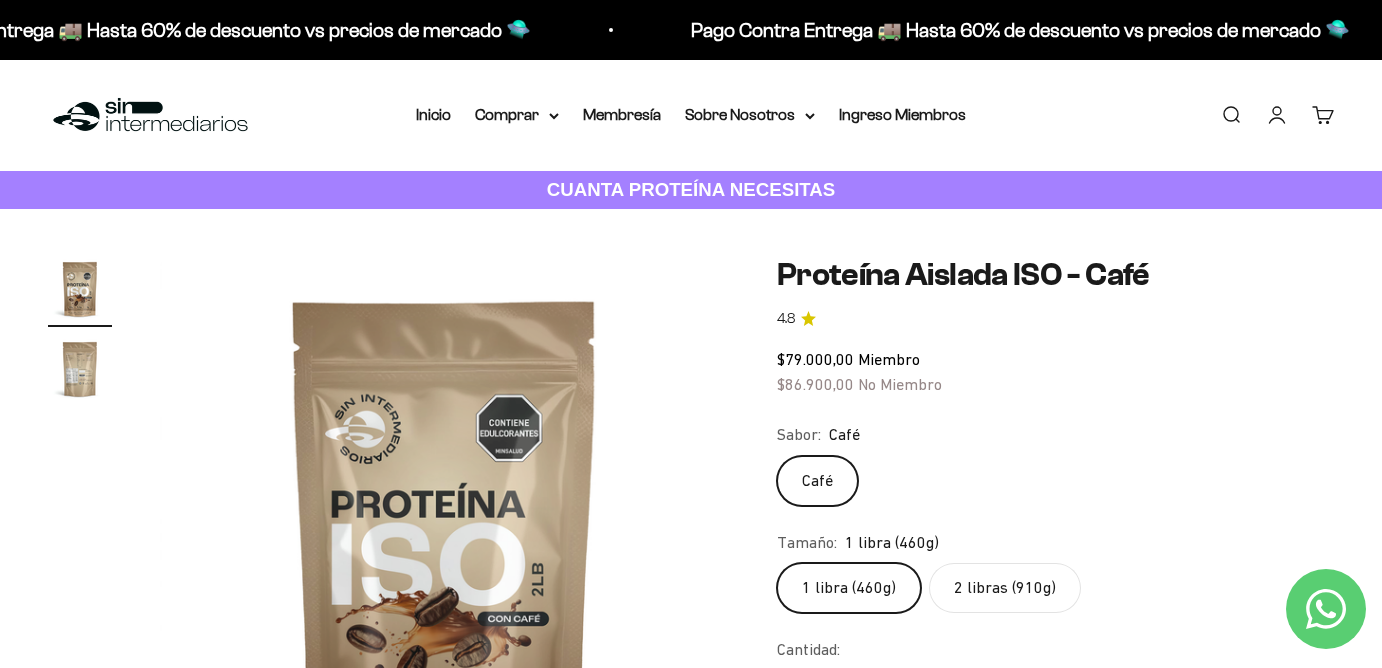 click on "2 libras (910g)" 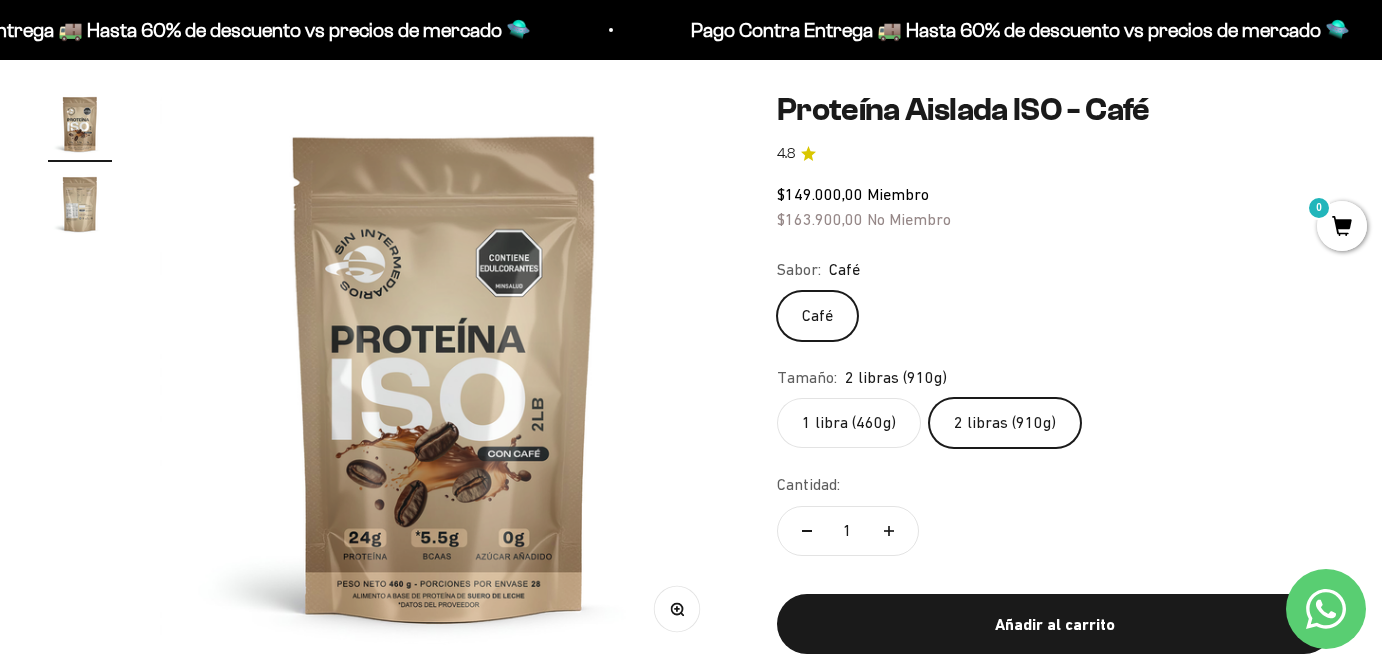 scroll, scrollTop: 418, scrollLeft: 0, axis: vertical 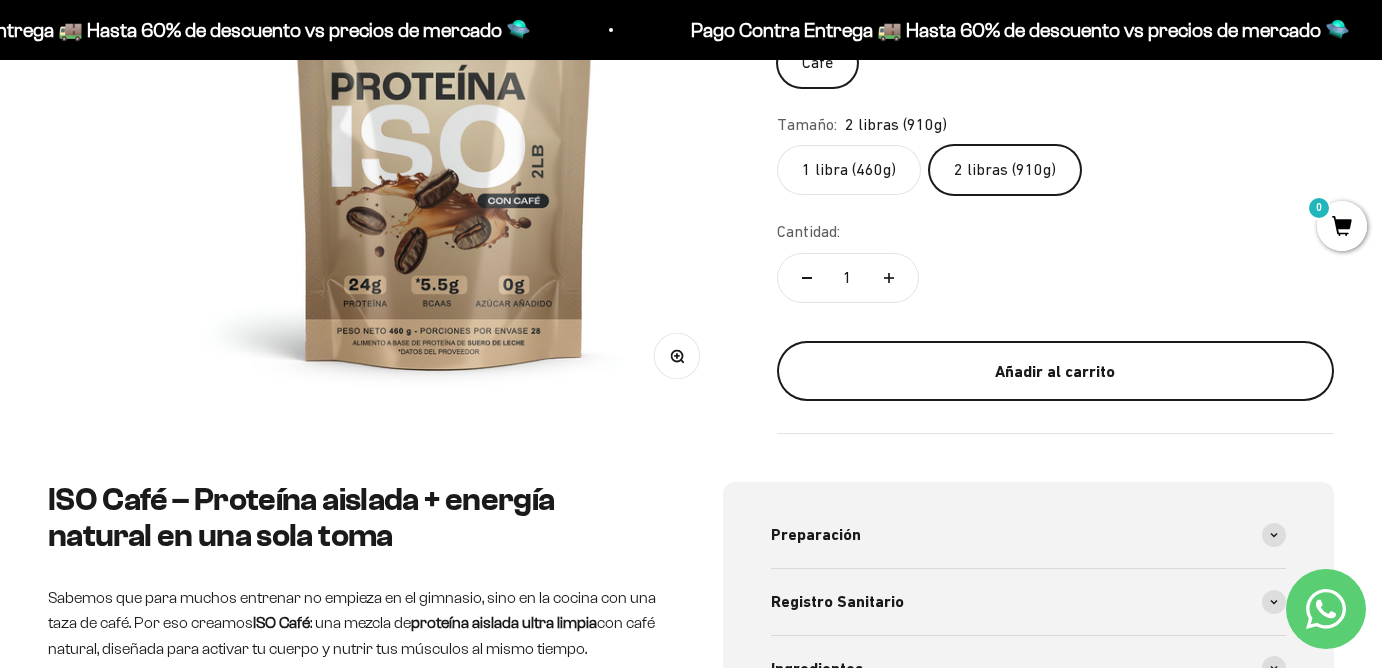click on "Añadir al carrito" at bounding box center (1055, 372) 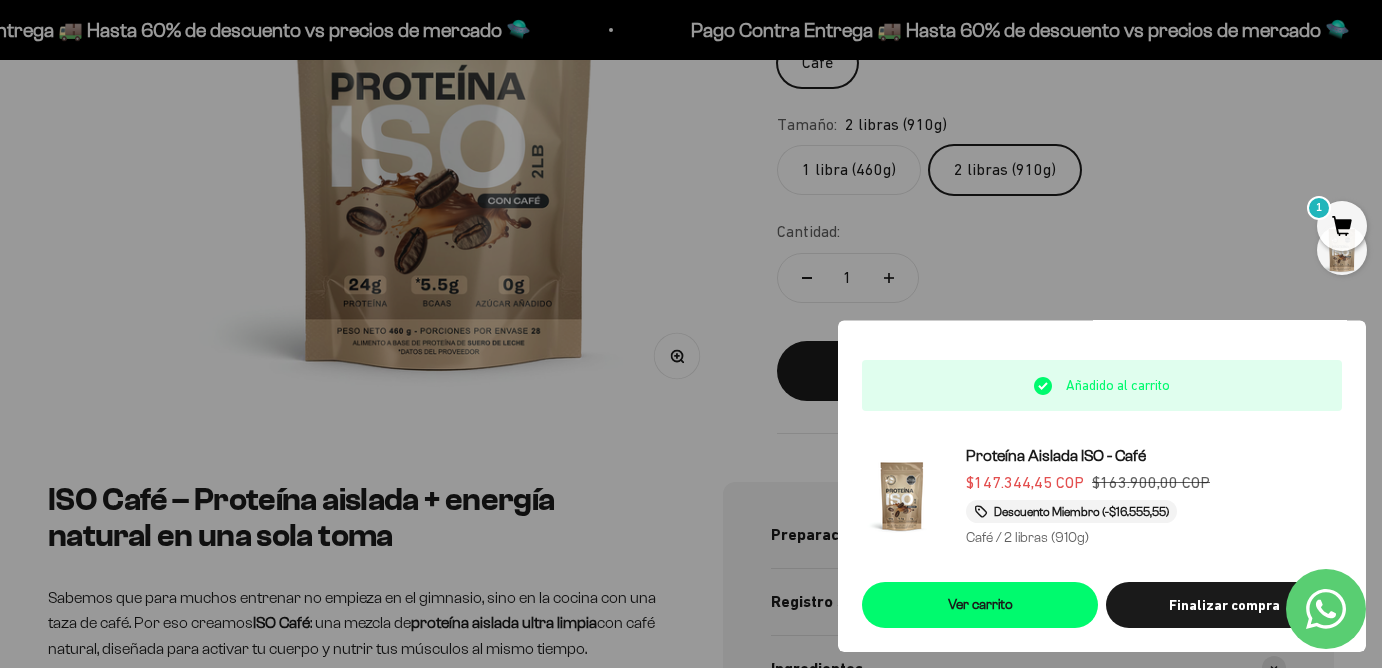 click at bounding box center (691, 334) 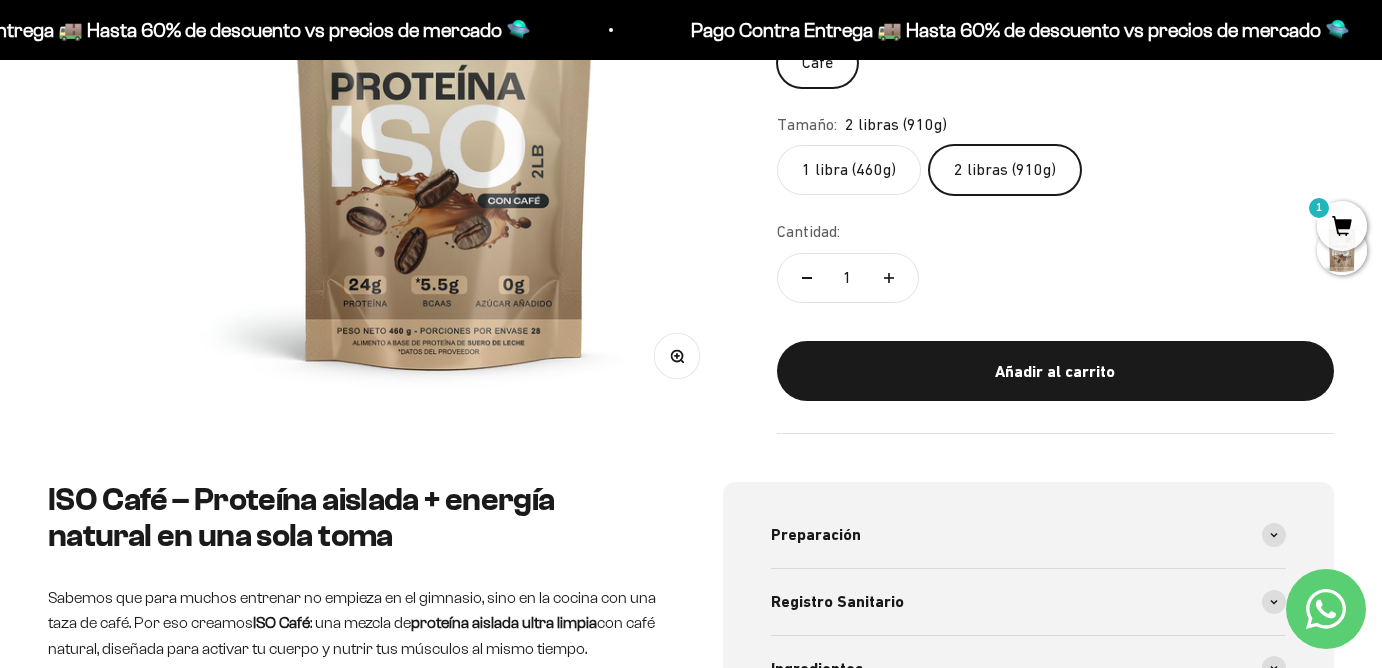 scroll, scrollTop: 0, scrollLeft: 0, axis: both 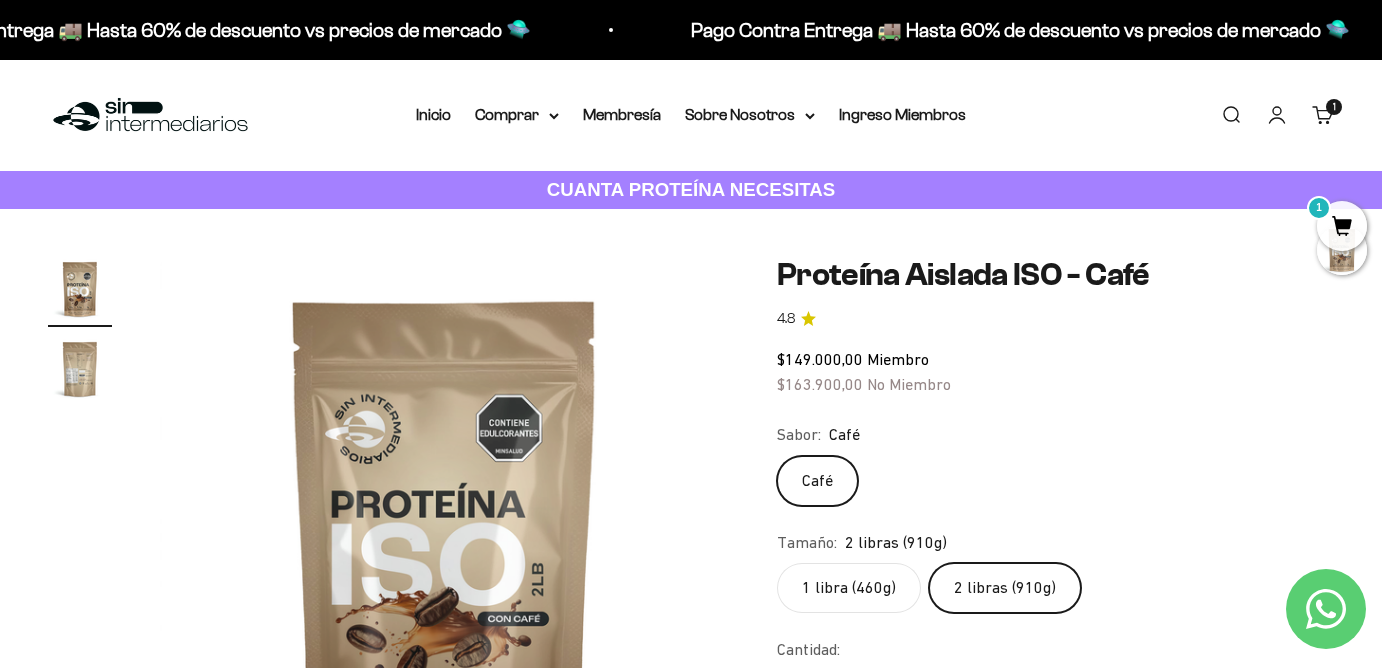 click on "Inicio
Comprar
Proteínas
Ver Todos
Whey
Iso
Vegan" at bounding box center [691, 115] 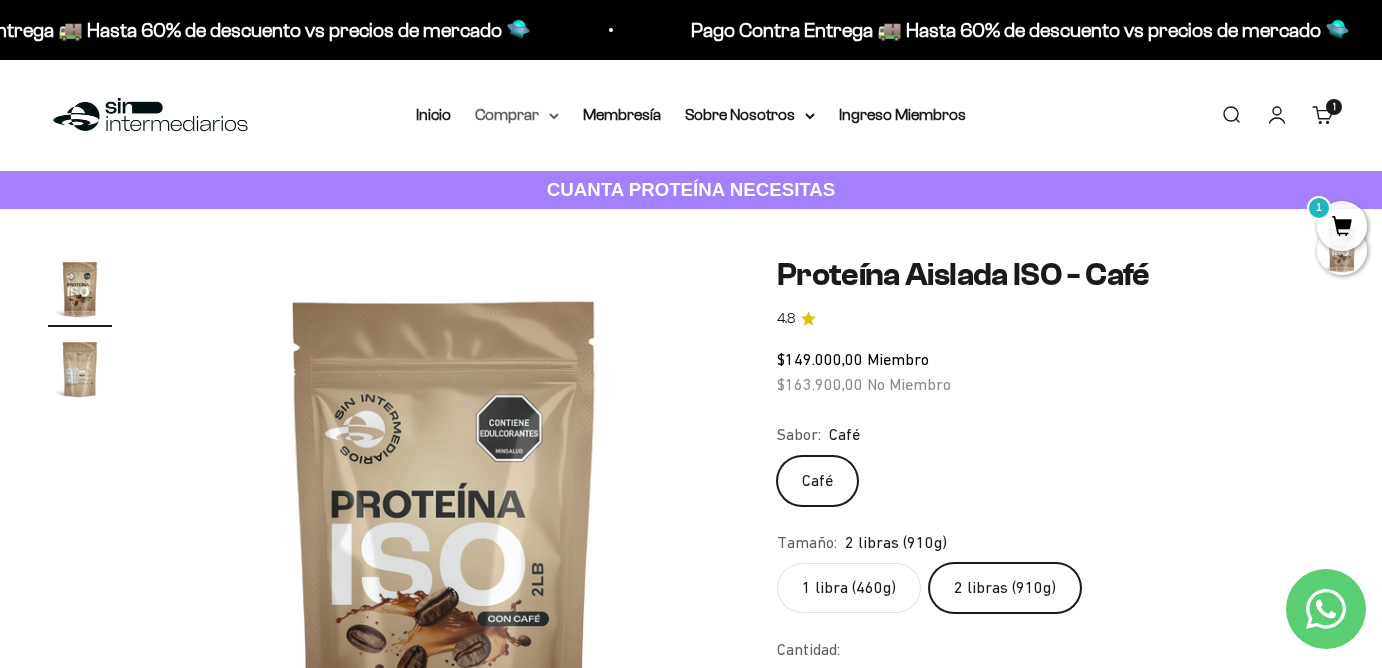 click on "Comprar" at bounding box center (517, 115) 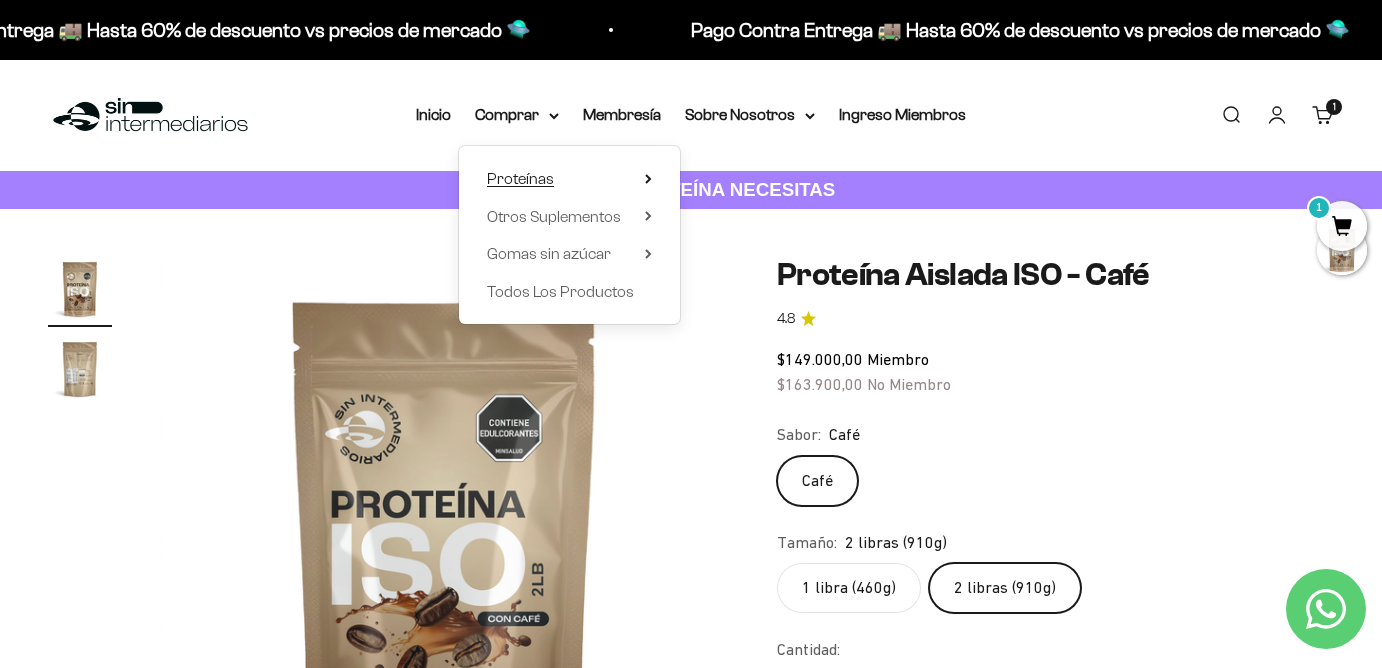 click 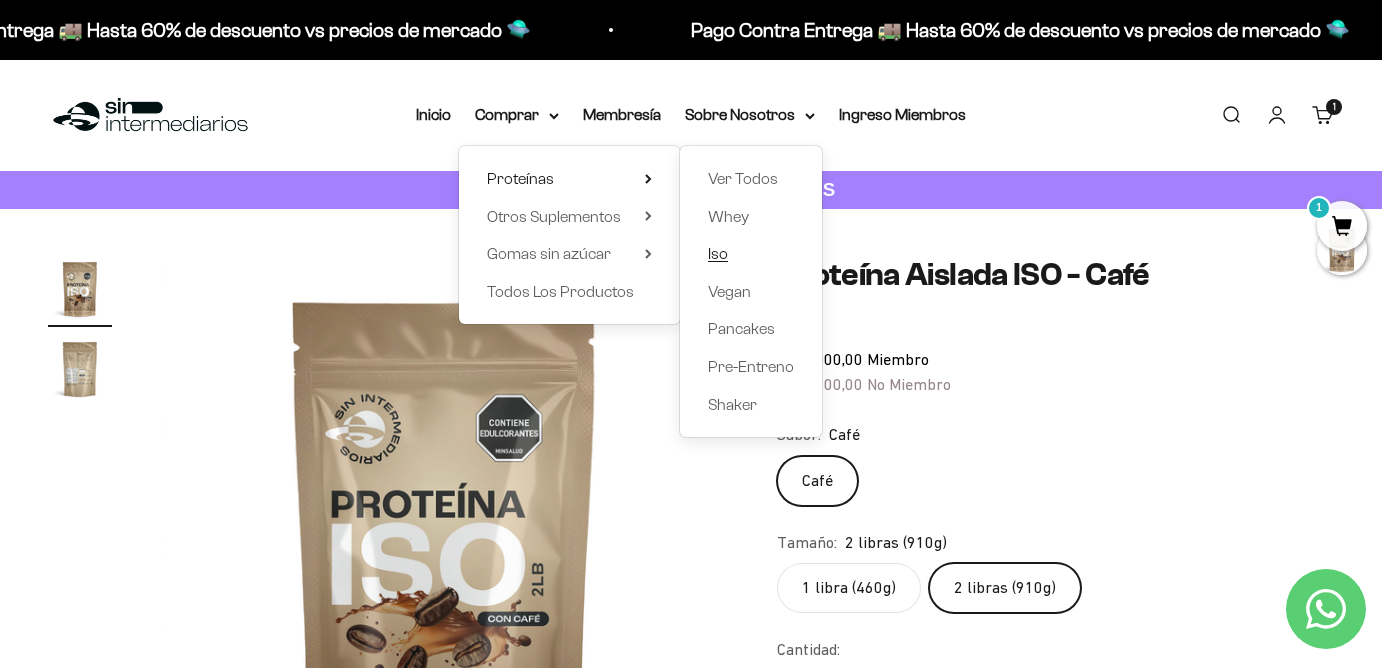 click on "Iso" at bounding box center [718, 253] 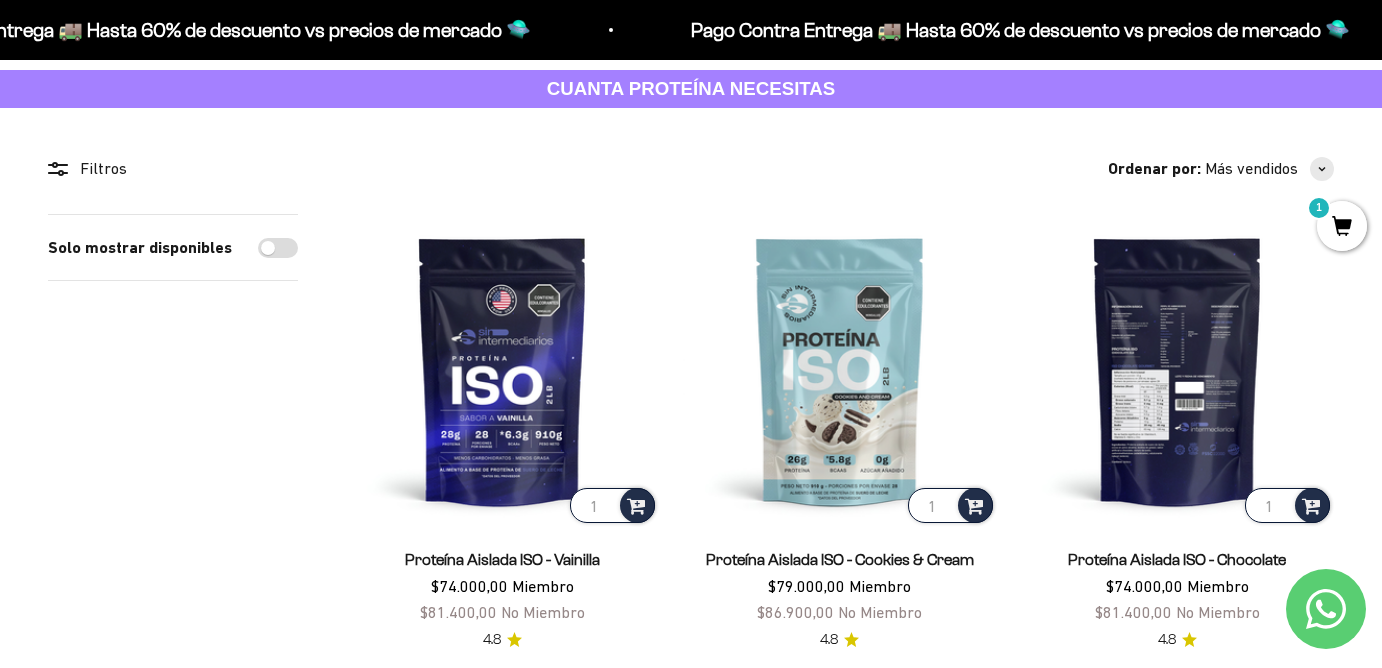 scroll, scrollTop: 186, scrollLeft: 0, axis: vertical 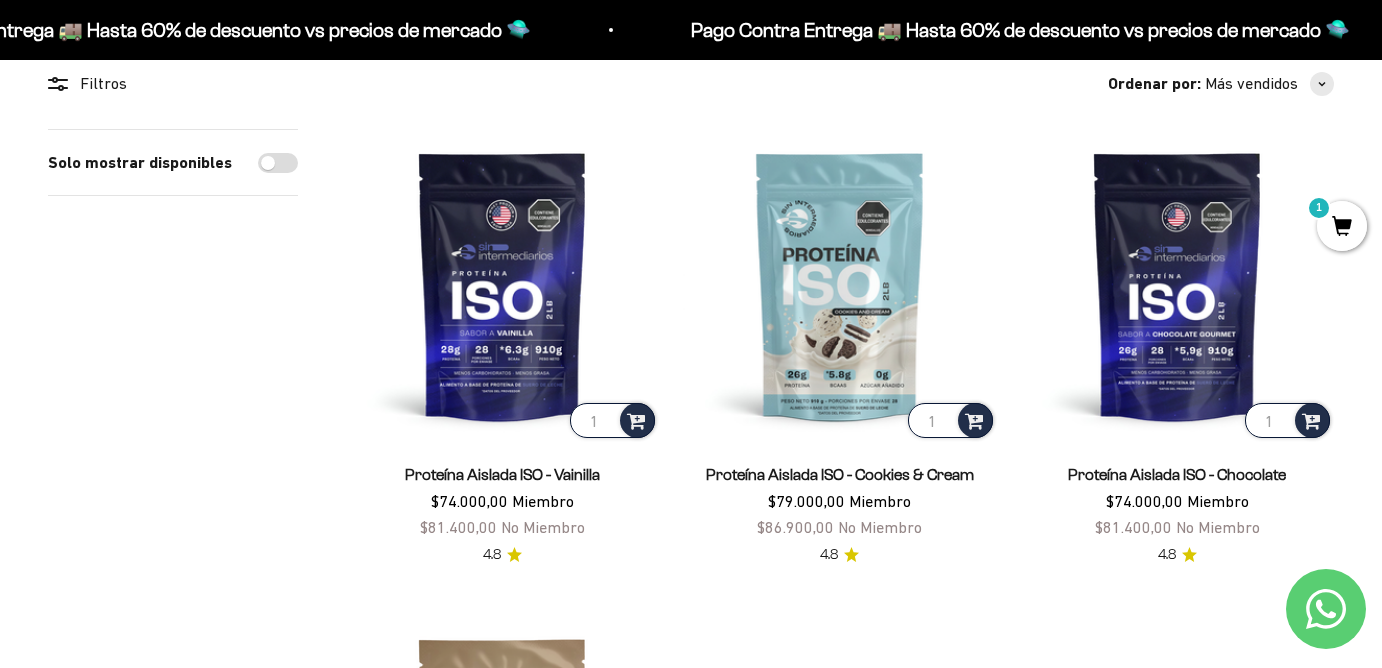 click on "Proteína Aislada ISO - Chocolate" at bounding box center [1177, 474] 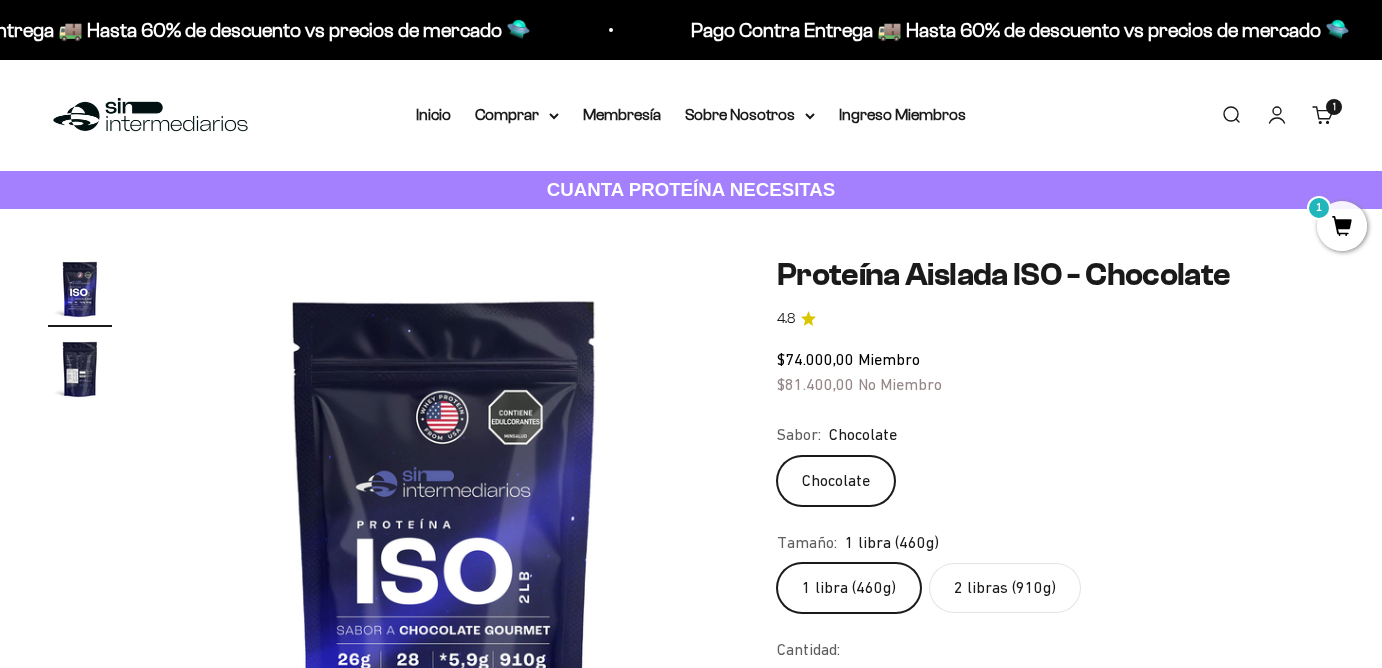 scroll, scrollTop: 164, scrollLeft: 0, axis: vertical 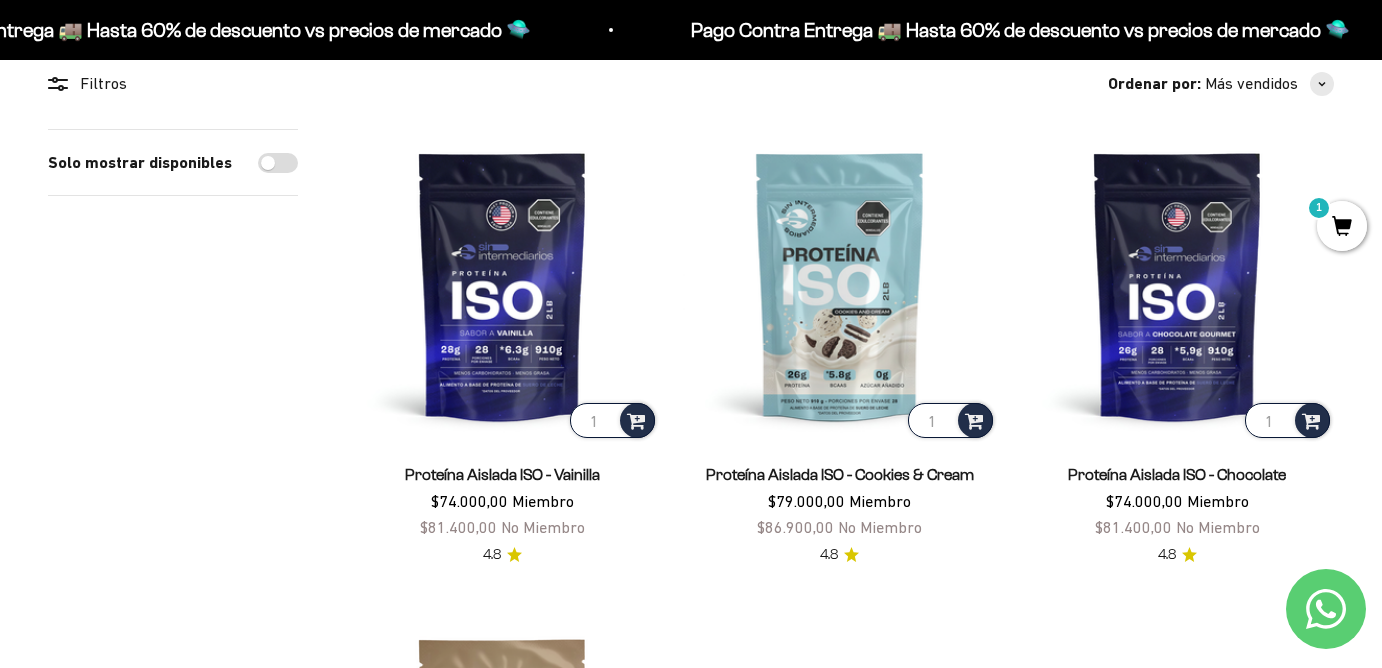 click on "Proteína Aislada ISO - Vainilla" at bounding box center (502, 474) 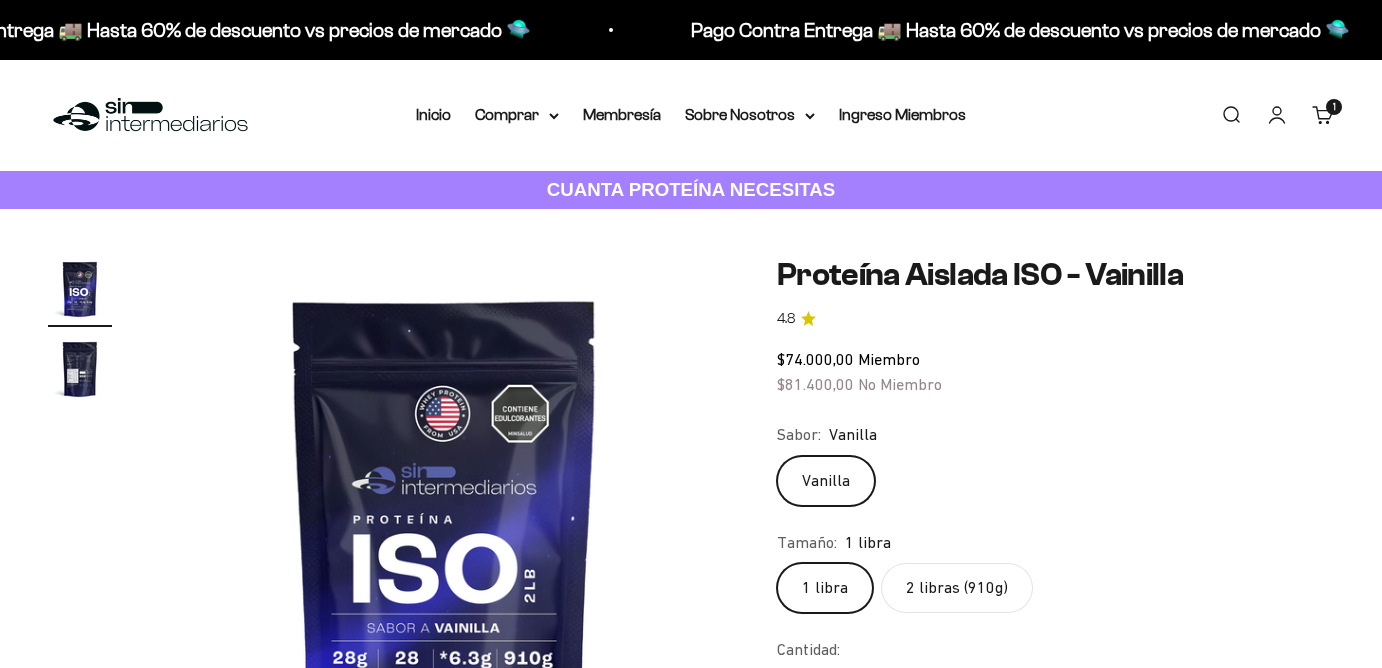 scroll, scrollTop: 0, scrollLeft: 0, axis: both 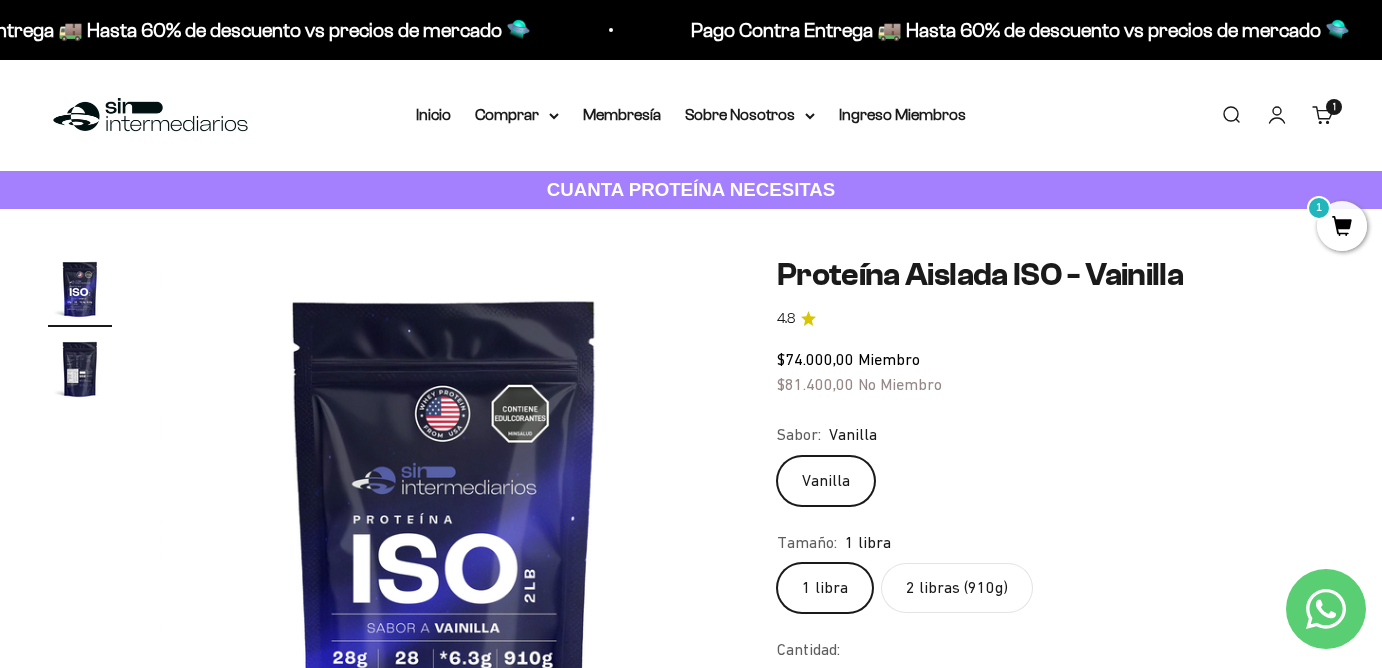 click on "2 libras (910g)" 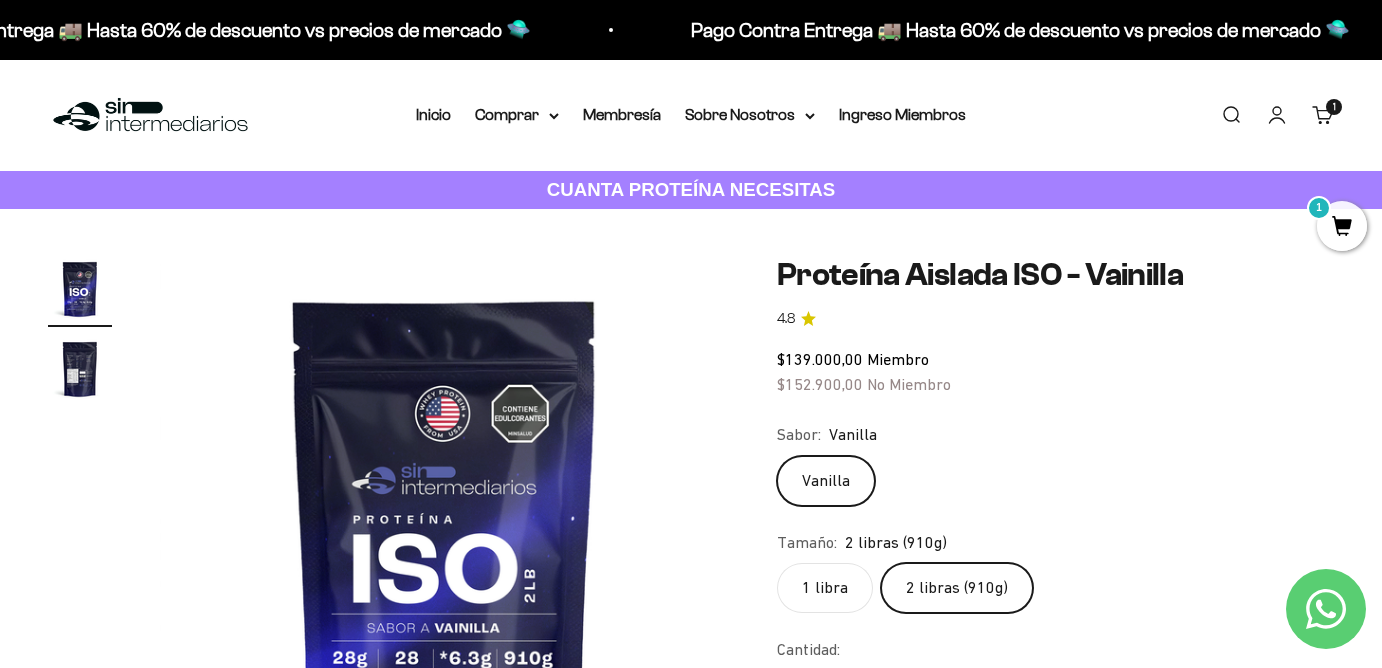 scroll, scrollTop: 198, scrollLeft: 0, axis: vertical 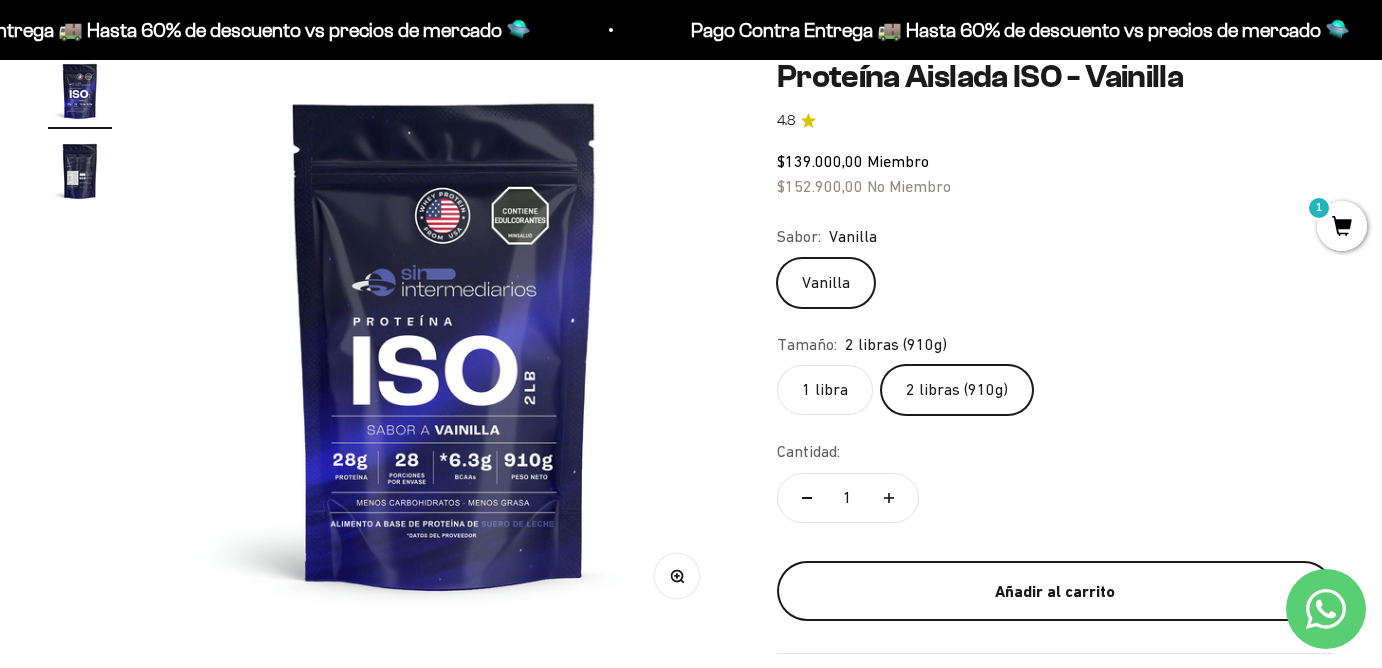 click on "Añadir al carrito" at bounding box center [1055, 592] 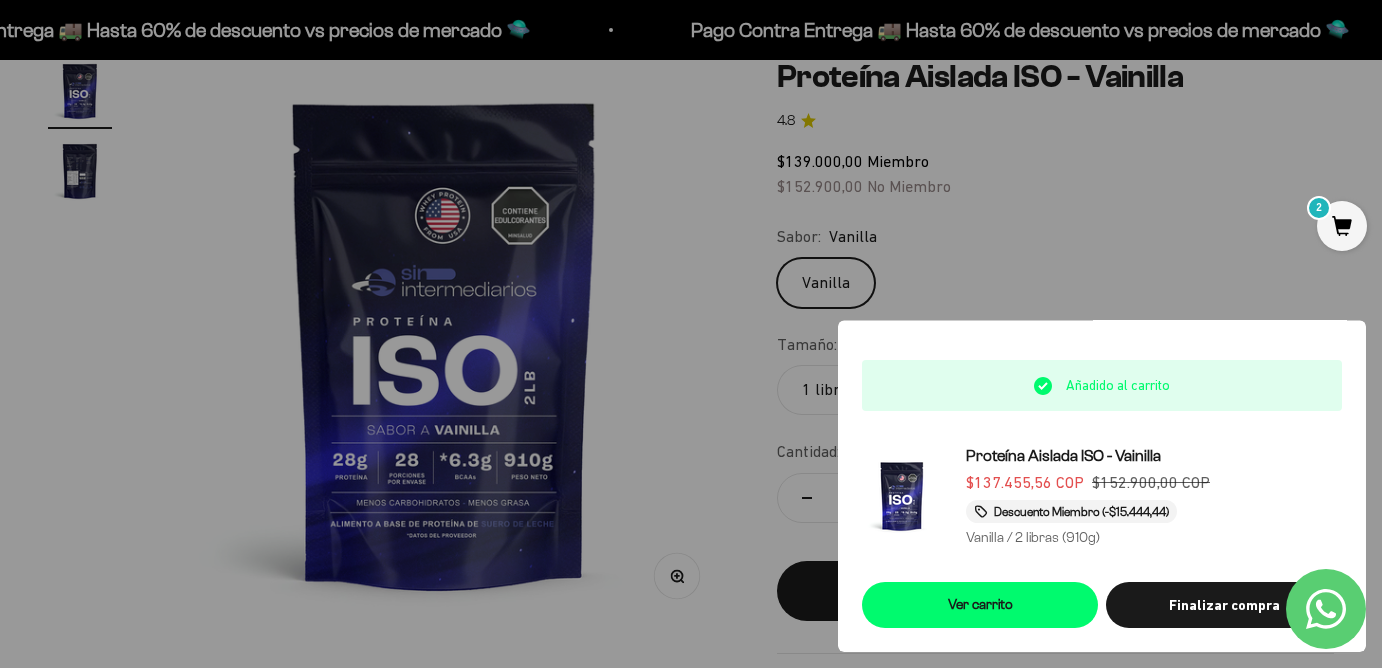 click on "2" at bounding box center (1342, 226) 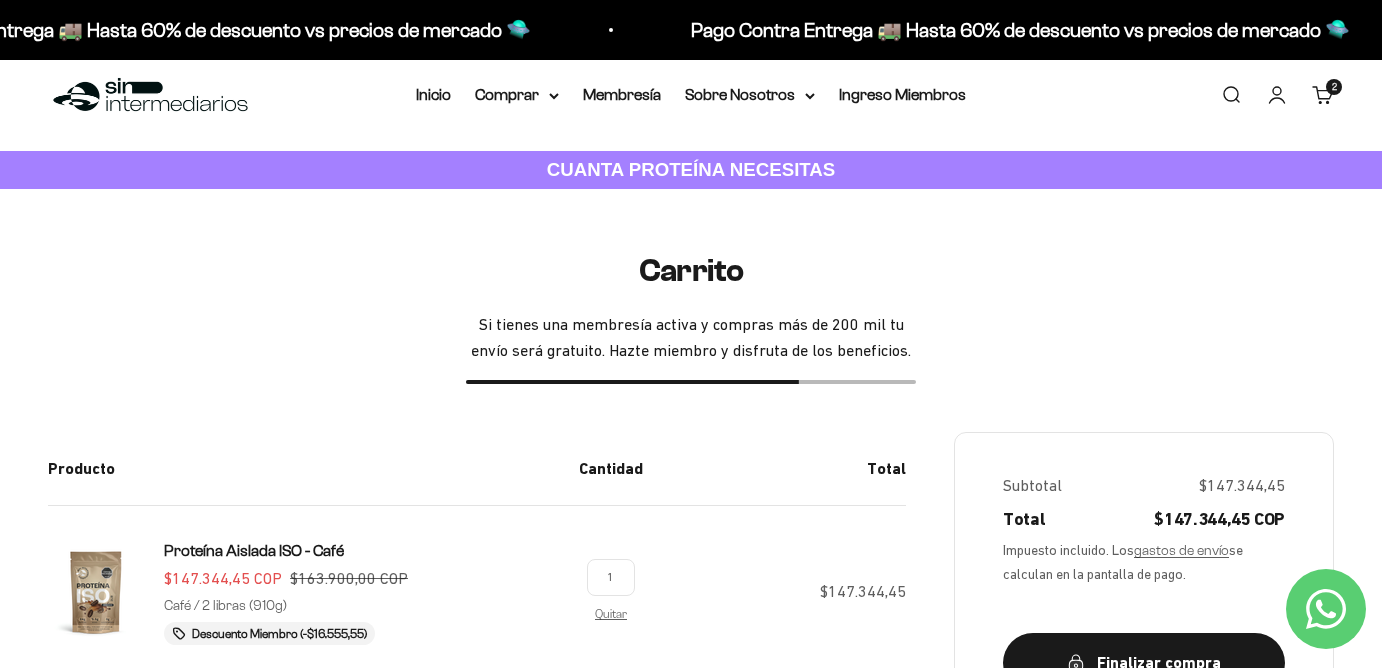 scroll, scrollTop: 0, scrollLeft: 0, axis: both 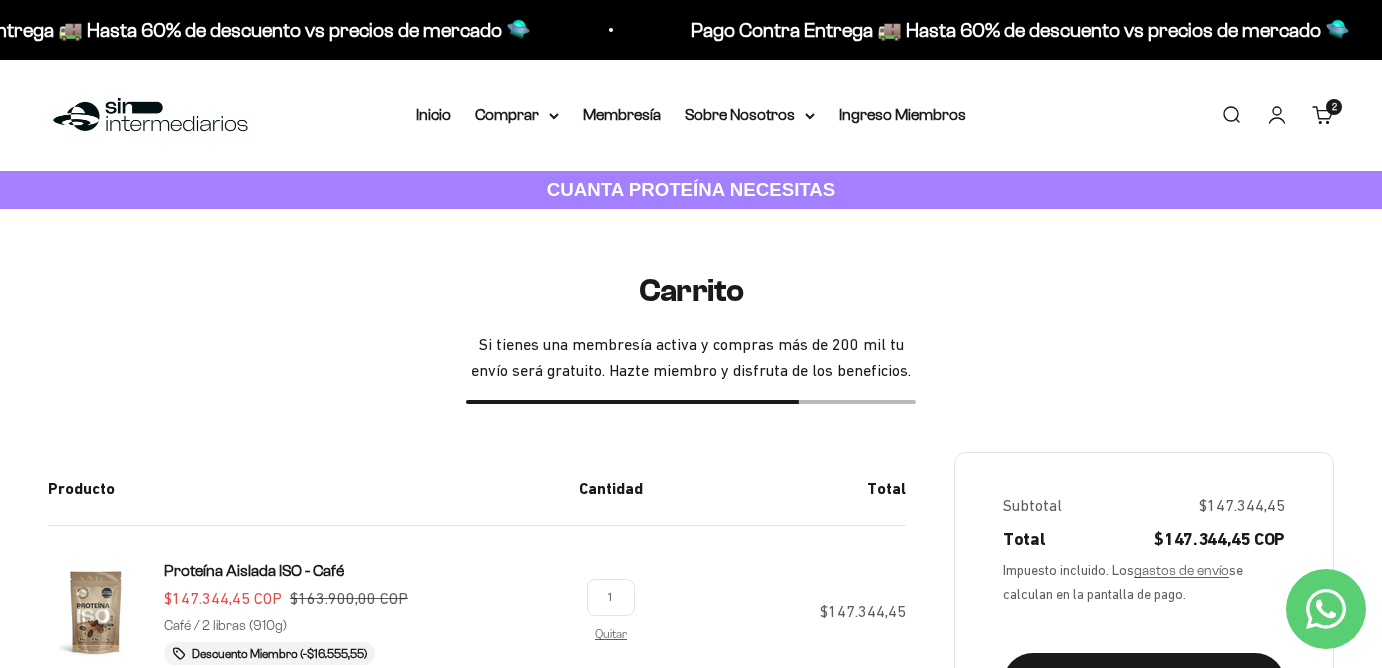 click on "Inicio
Comprar
Proteínas
Ver Todos
Whey
Iso
Vegan" at bounding box center (691, 115) 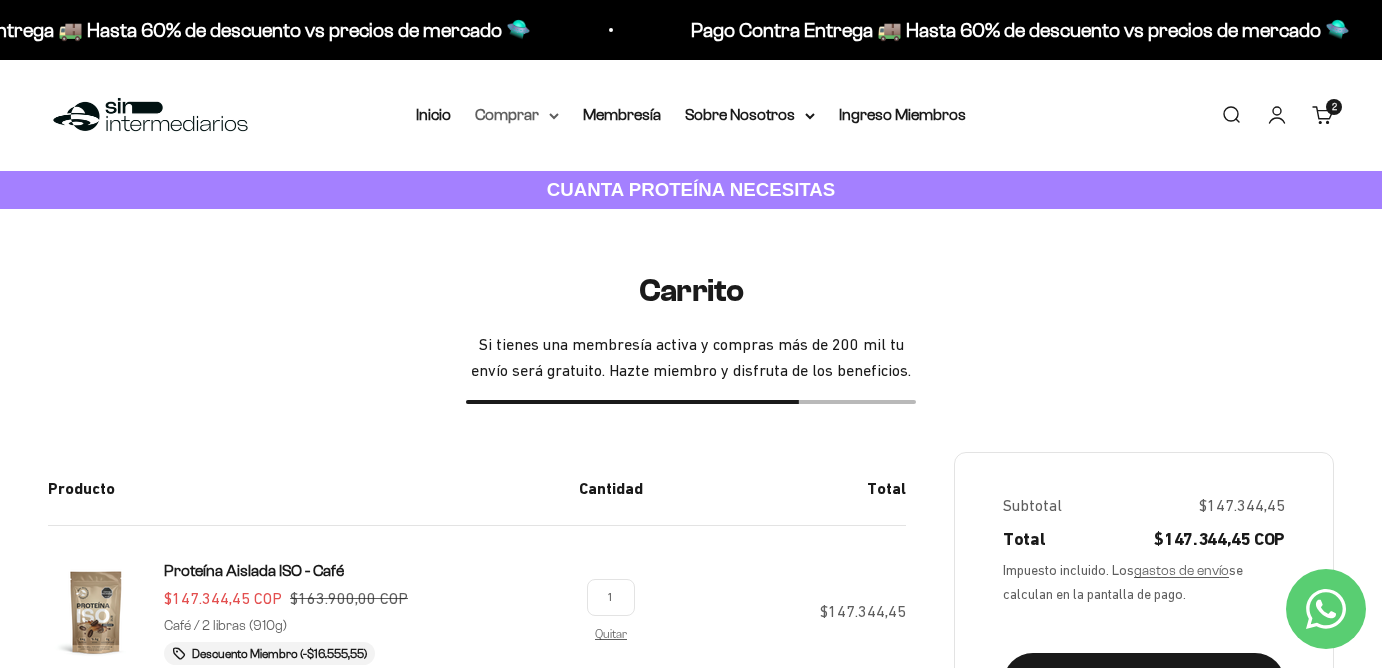 click 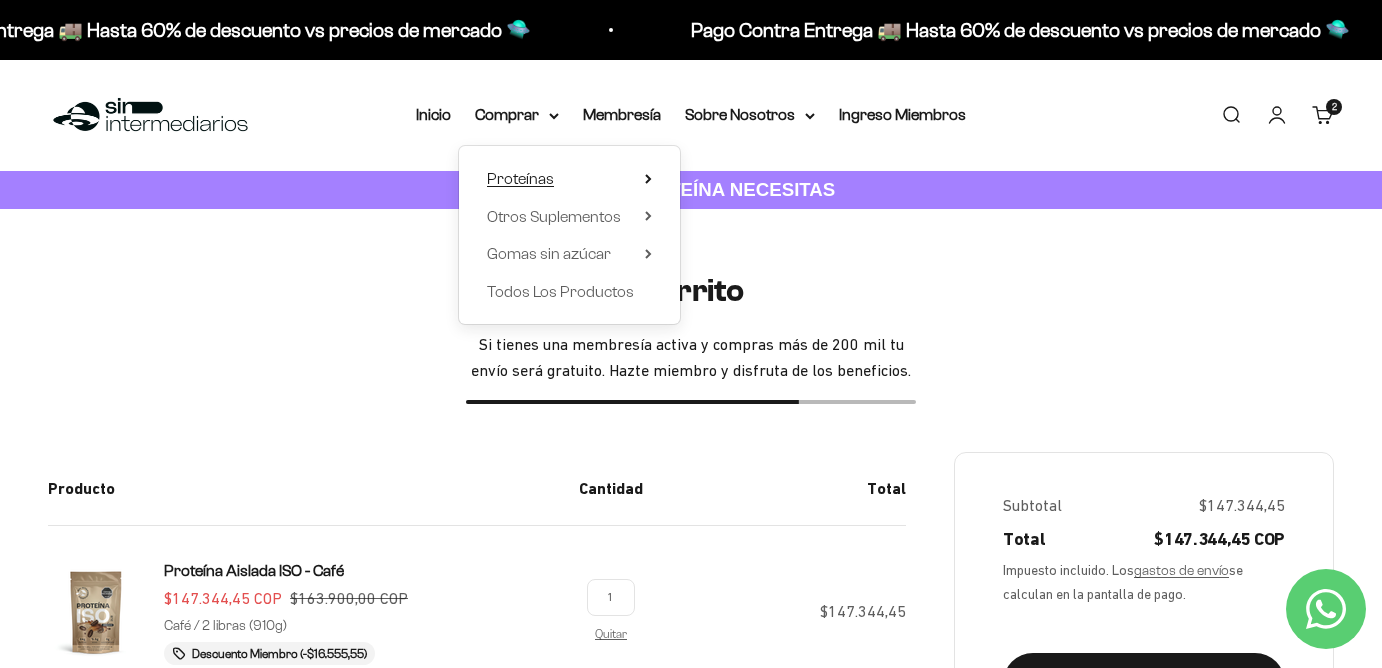 click on "Proteínas" at bounding box center [569, 179] 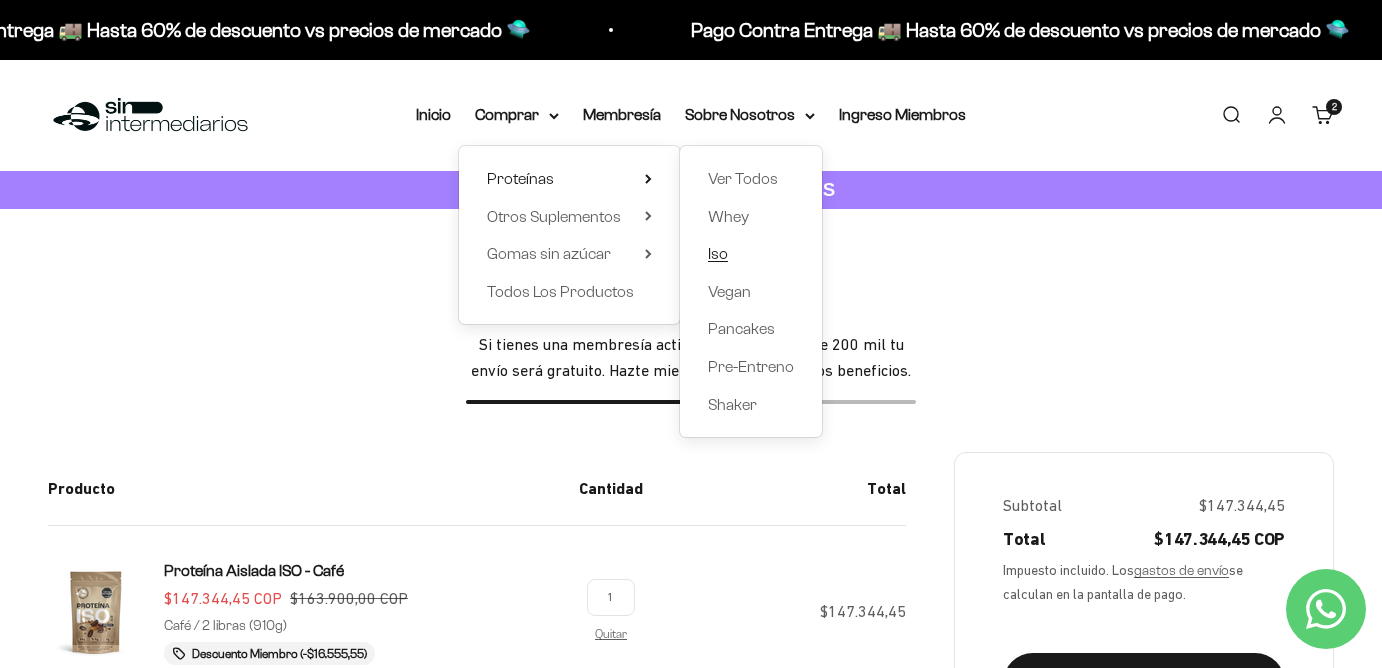 click on "Iso" at bounding box center (718, 253) 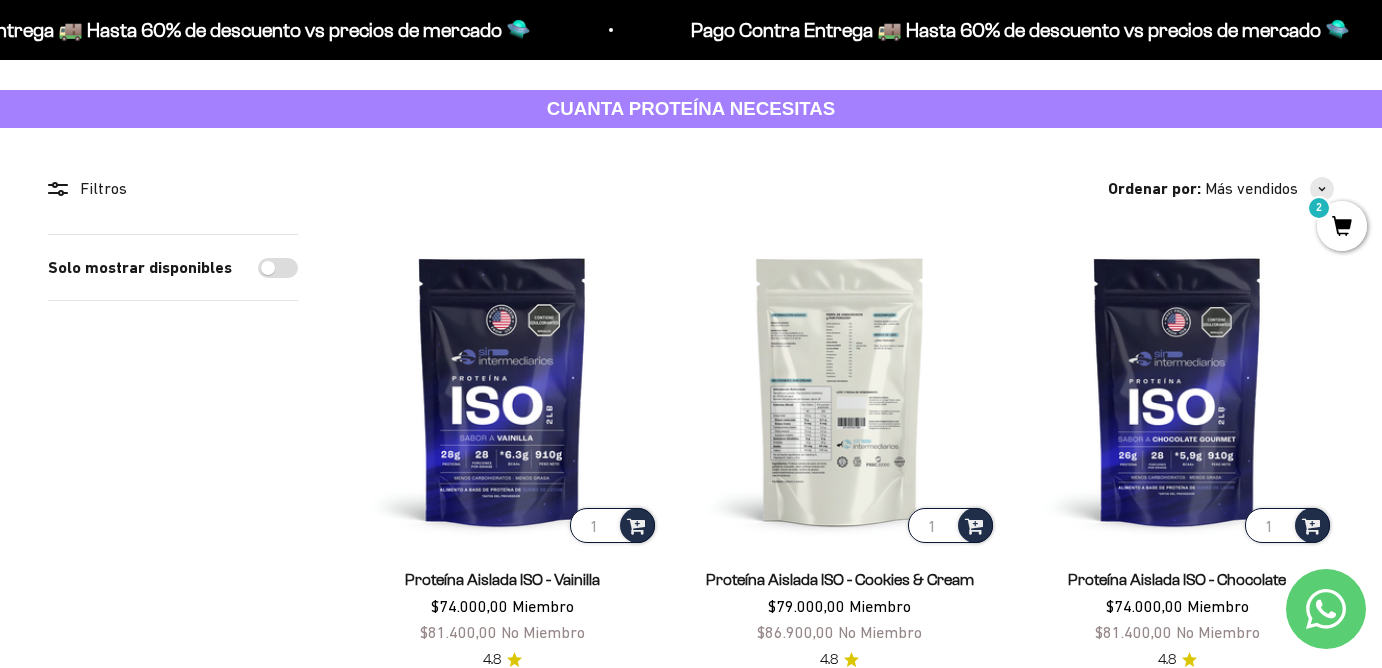 scroll, scrollTop: 289, scrollLeft: 0, axis: vertical 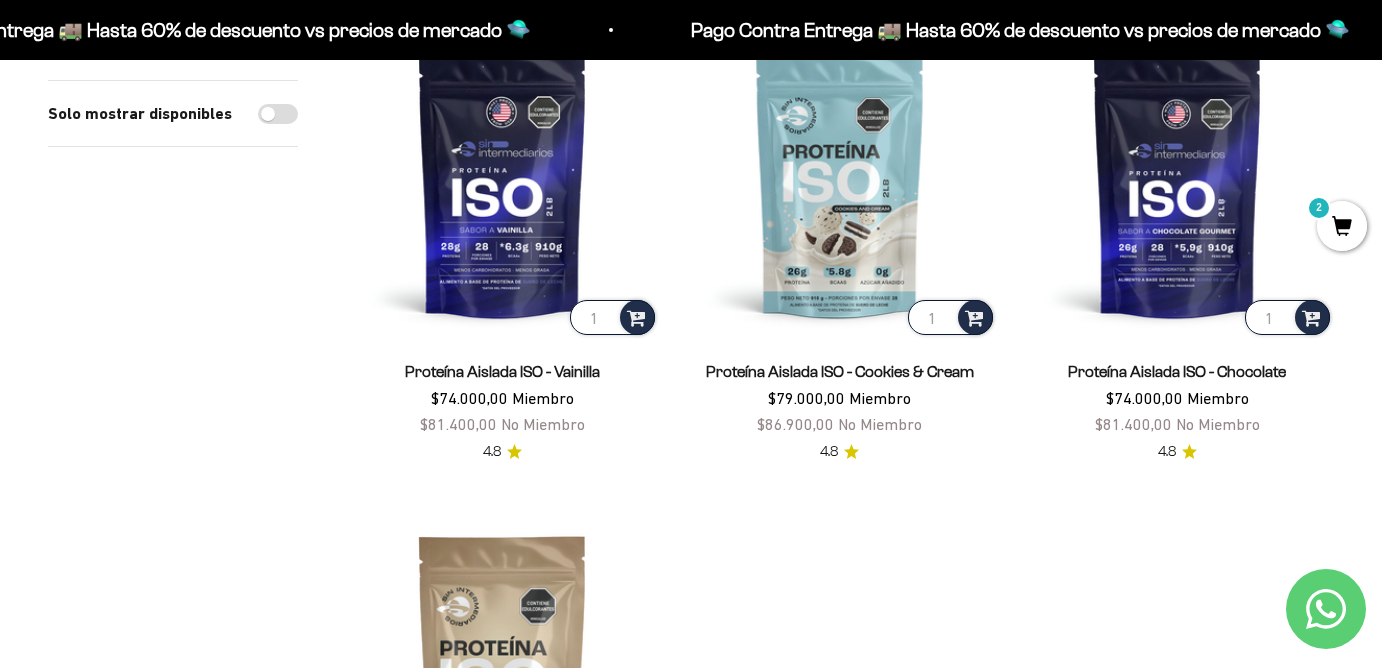 click on "Proteína Aislada ISO - Vainilla" at bounding box center [502, 371] 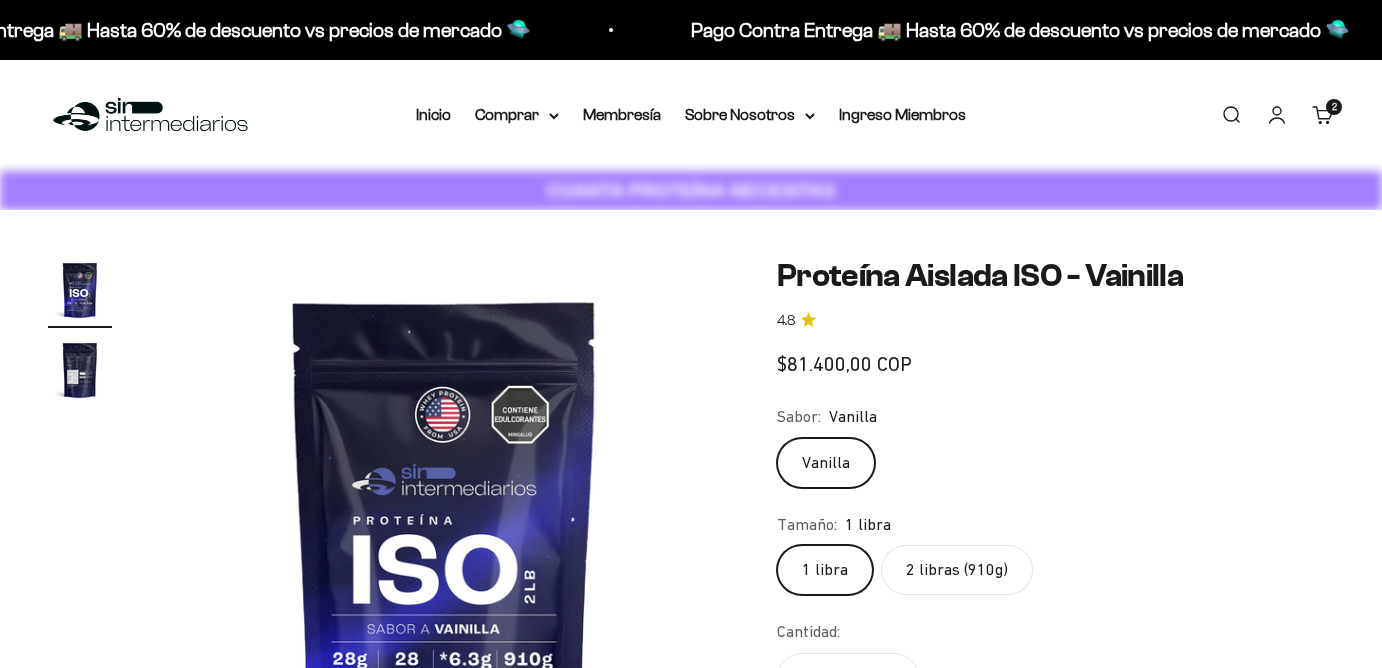 scroll, scrollTop: 0, scrollLeft: 0, axis: both 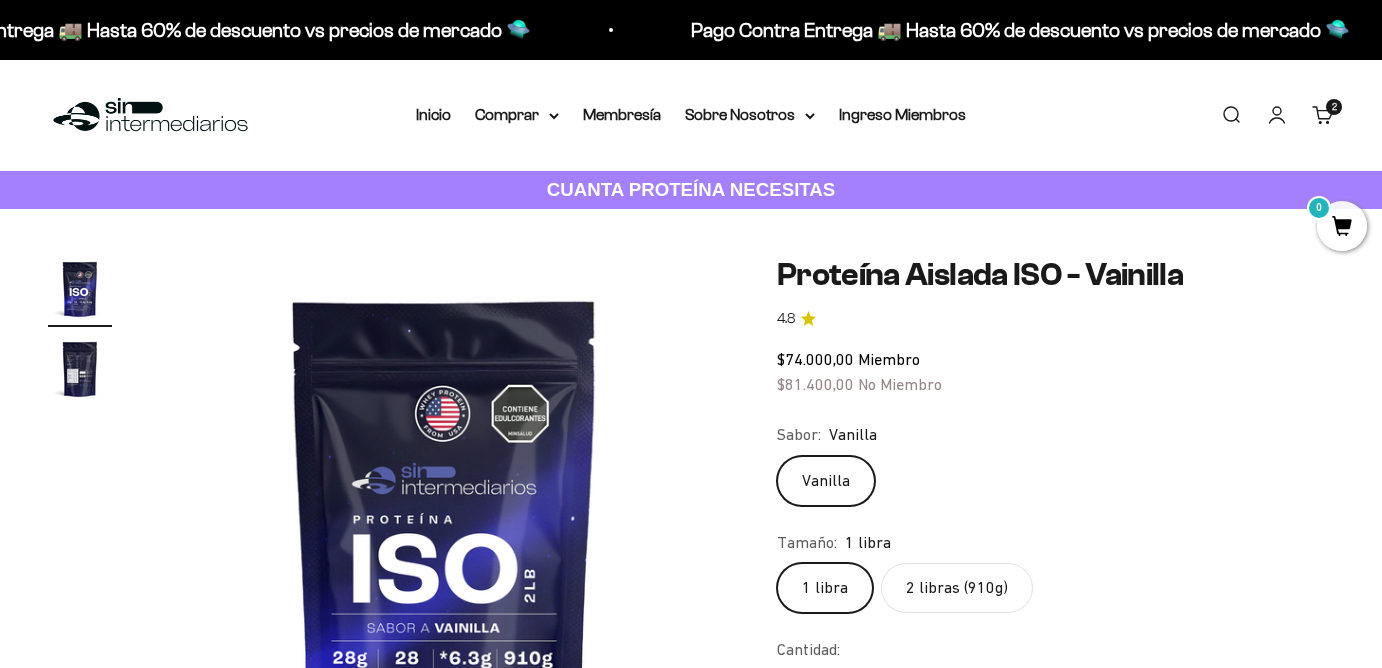 click on "2 libras (910g)" 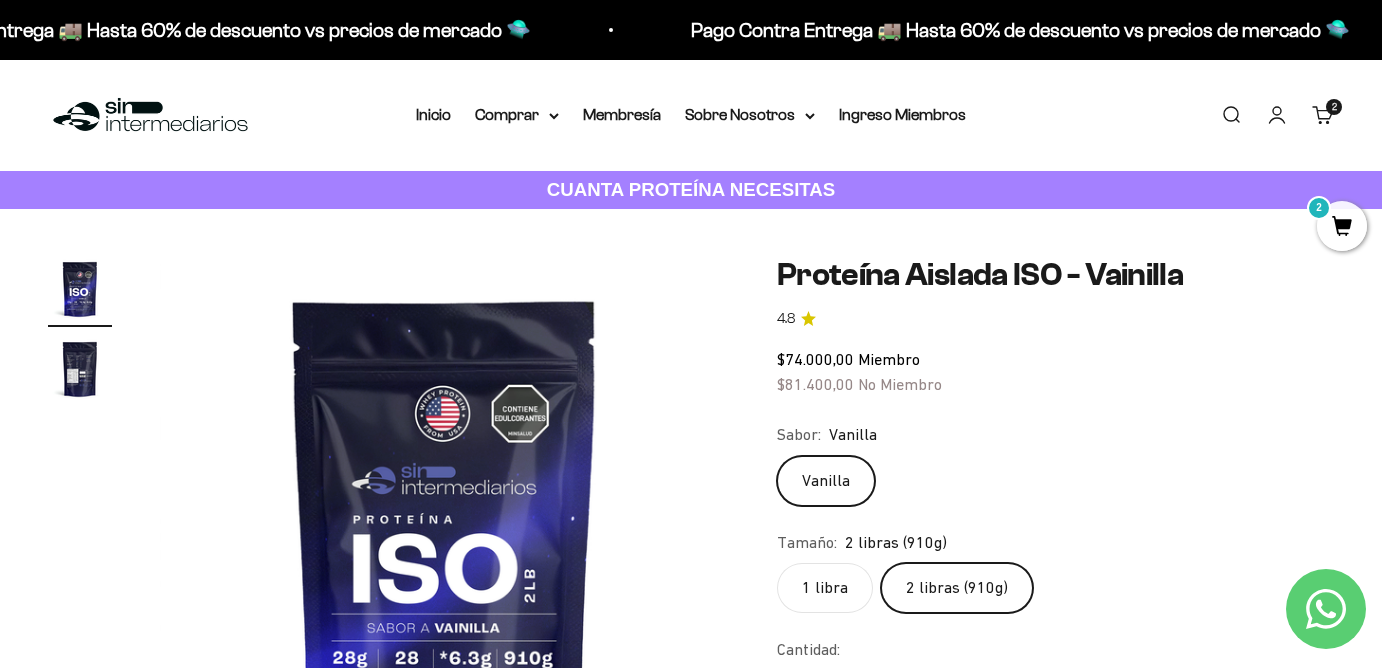 scroll, scrollTop: 0, scrollLeft: 0, axis: both 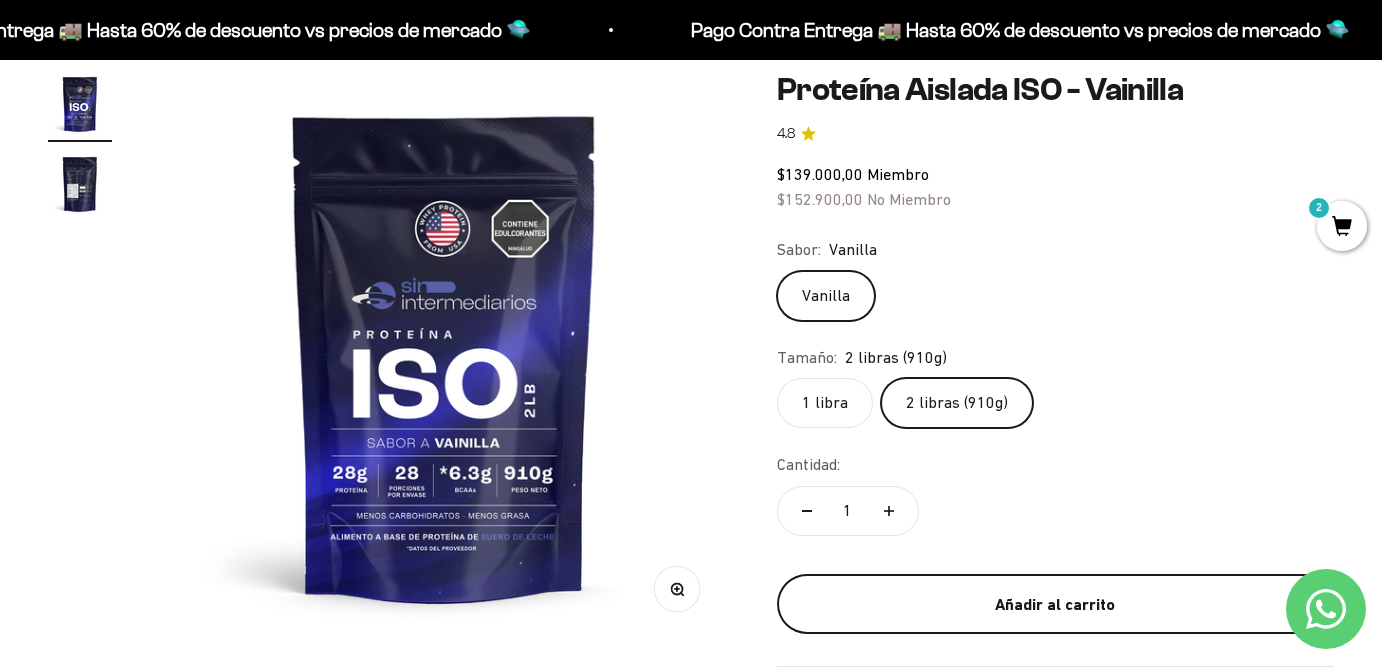 click on "Añadir al carrito" at bounding box center [1055, 605] 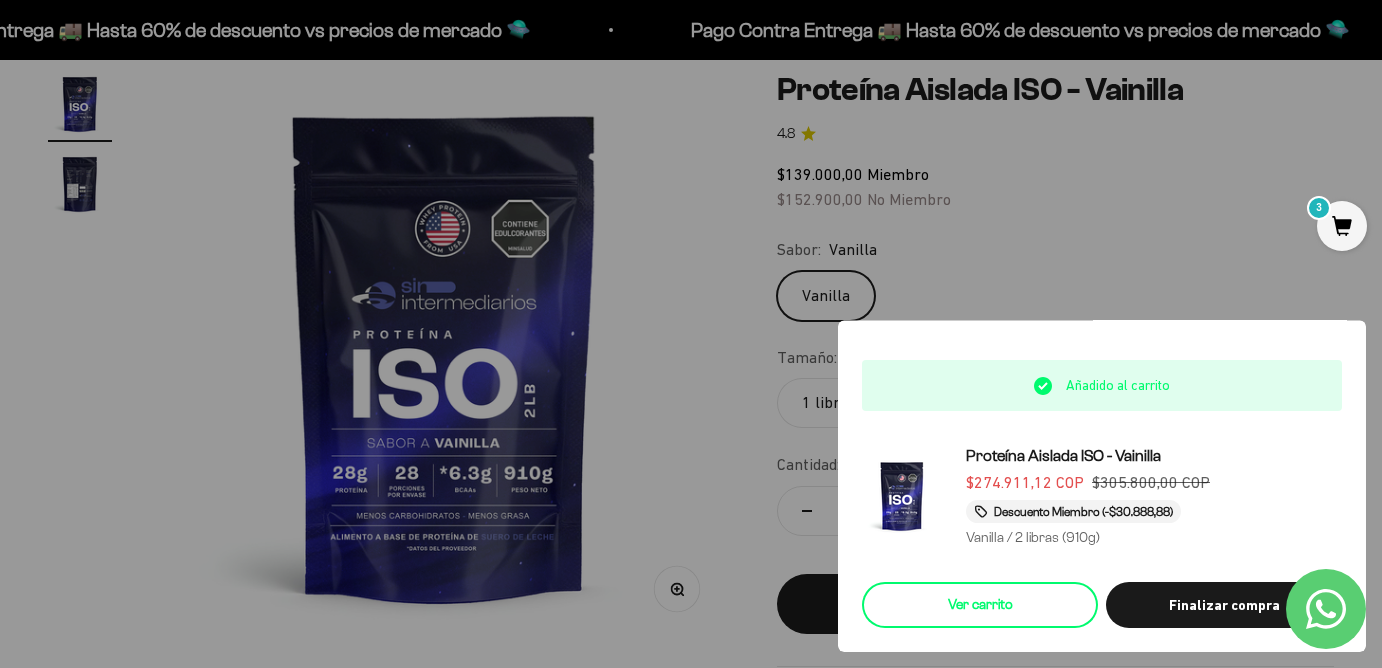 click on "Ver carrito" at bounding box center [980, 605] 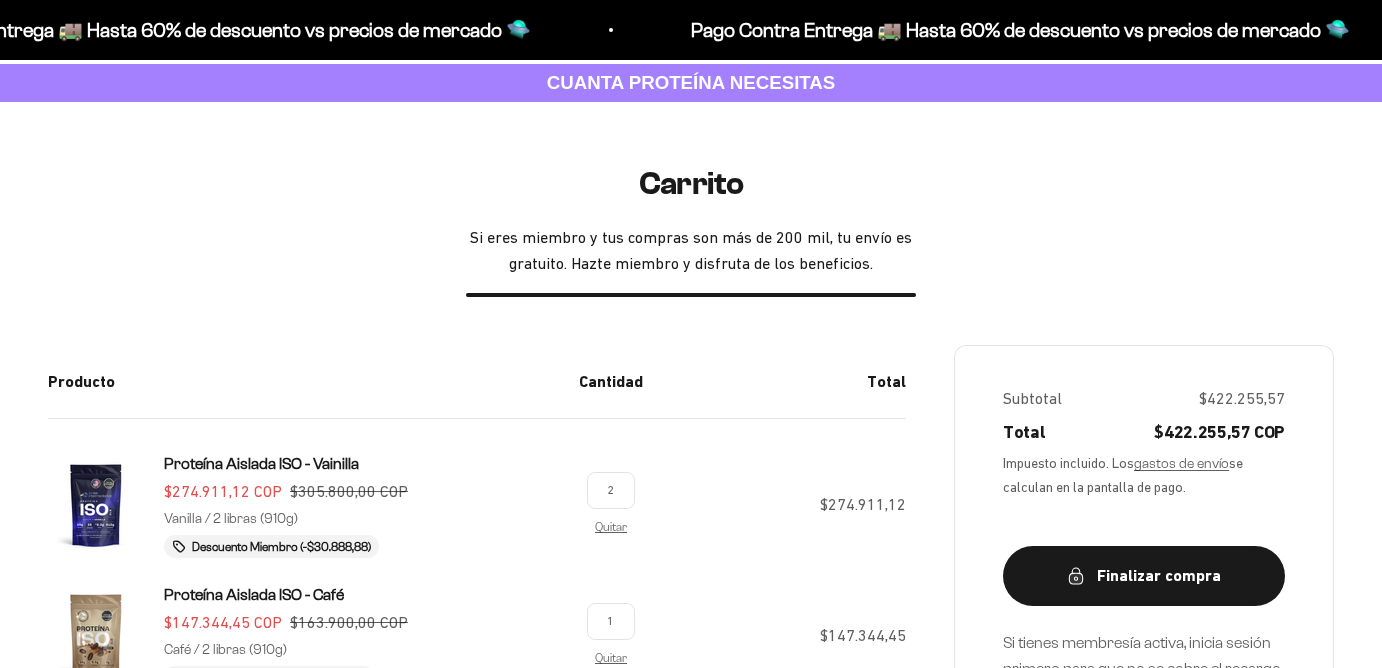 scroll, scrollTop: 221, scrollLeft: 0, axis: vertical 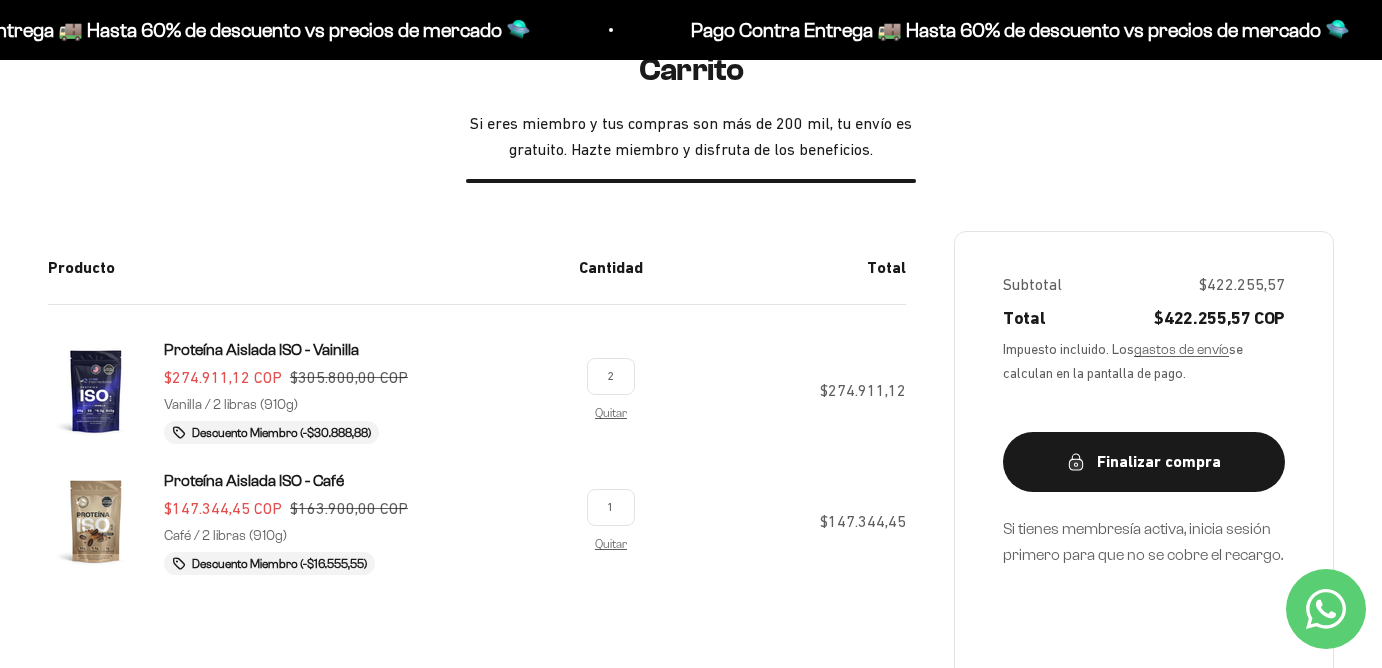 click on "2" at bounding box center [611, 376] 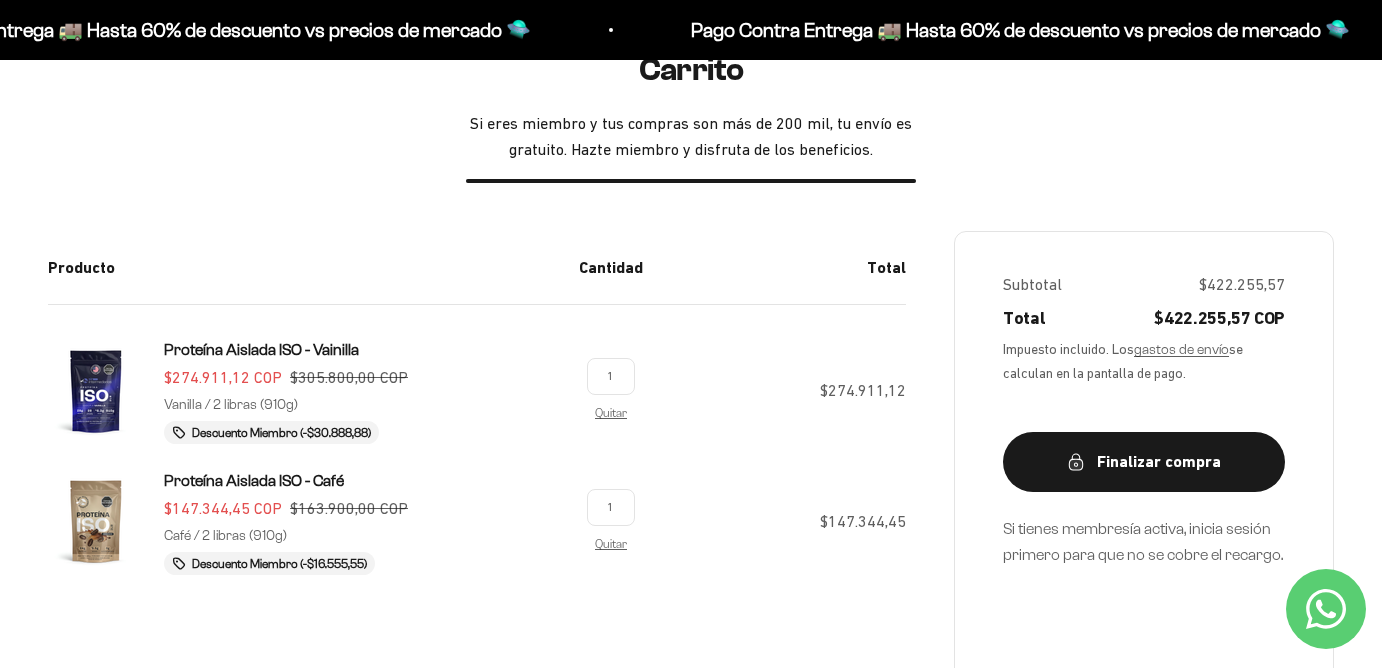 type on "1" 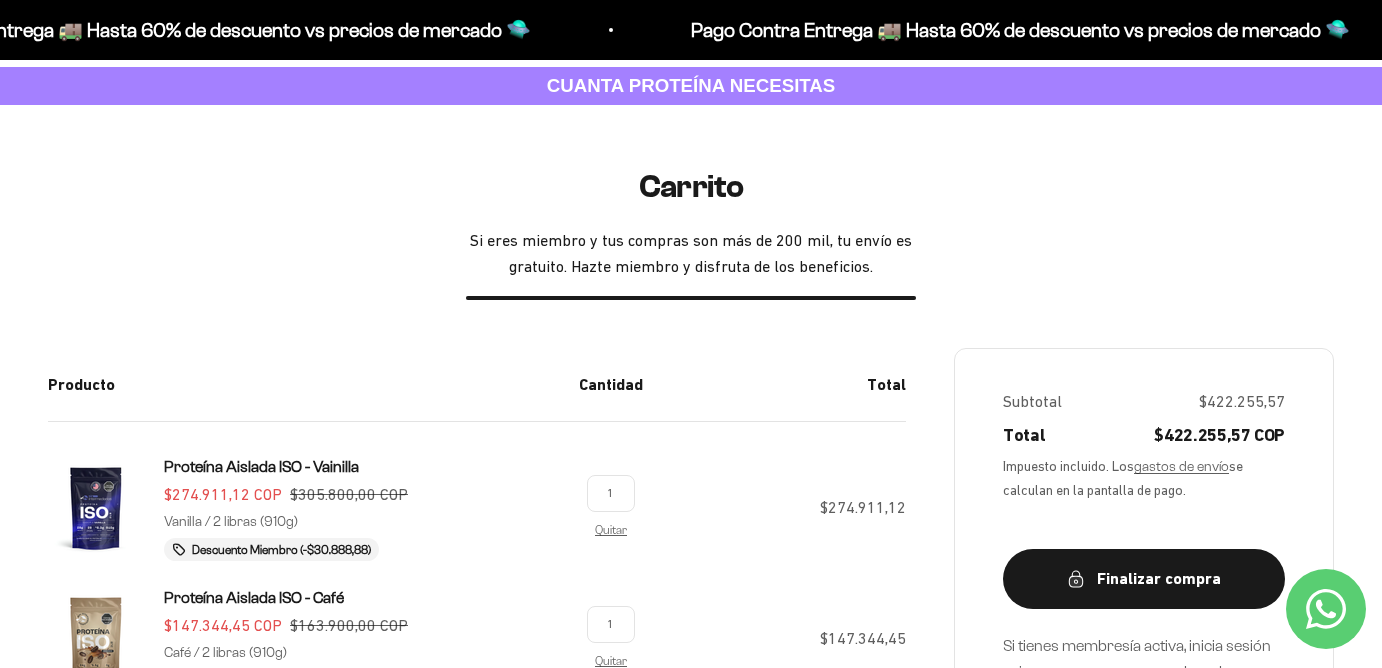 scroll, scrollTop: 0, scrollLeft: 0, axis: both 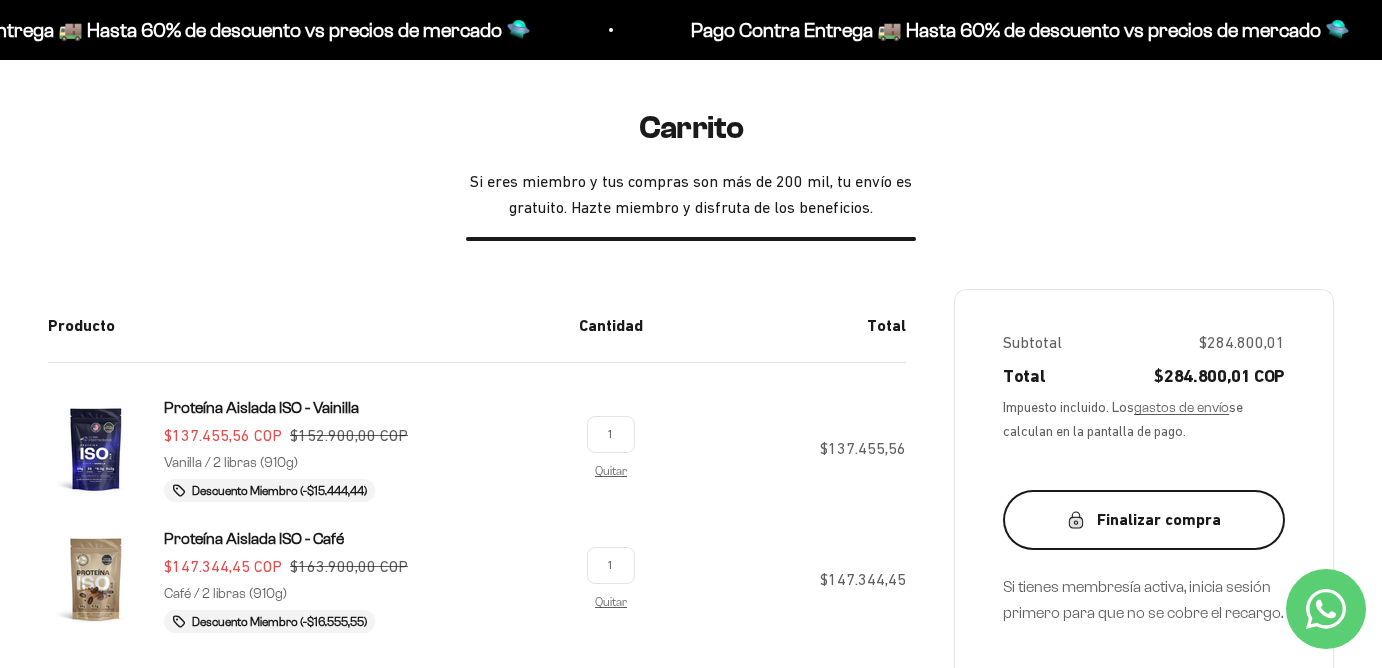 click on "Finalizar compra" at bounding box center [1144, 520] 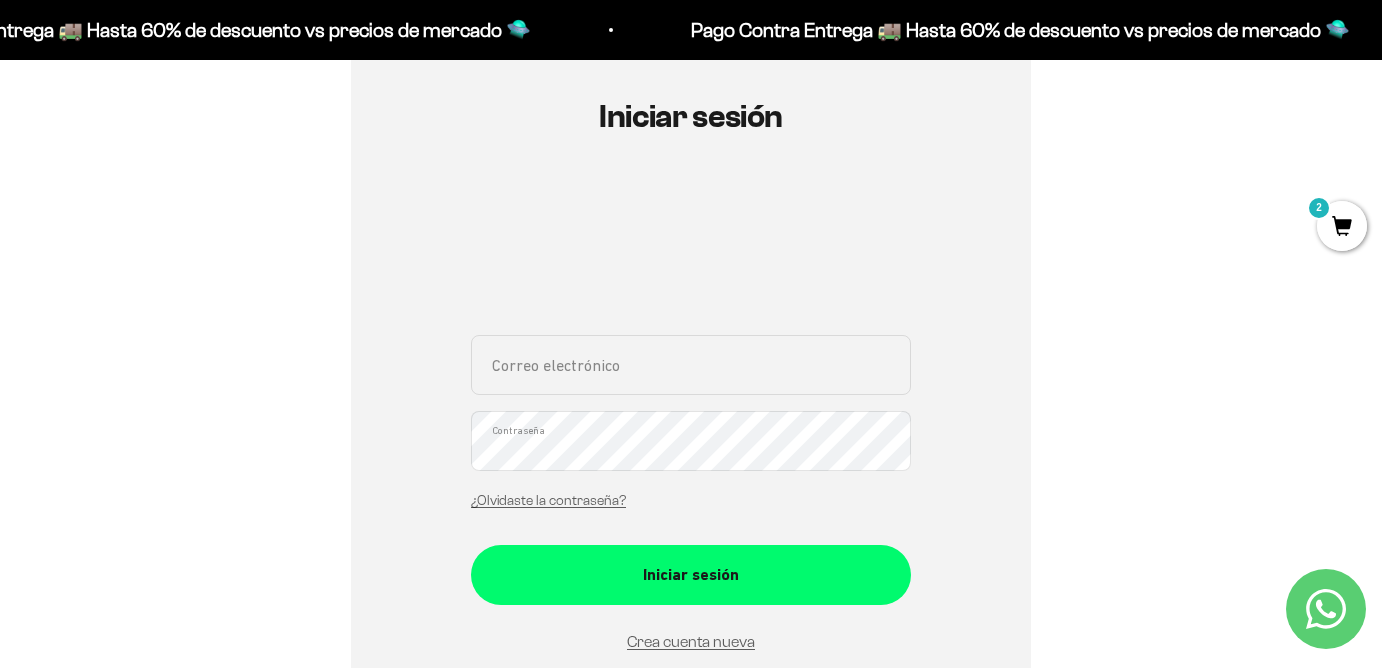 scroll, scrollTop: 341, scrollLeft: 0, axis: vertical 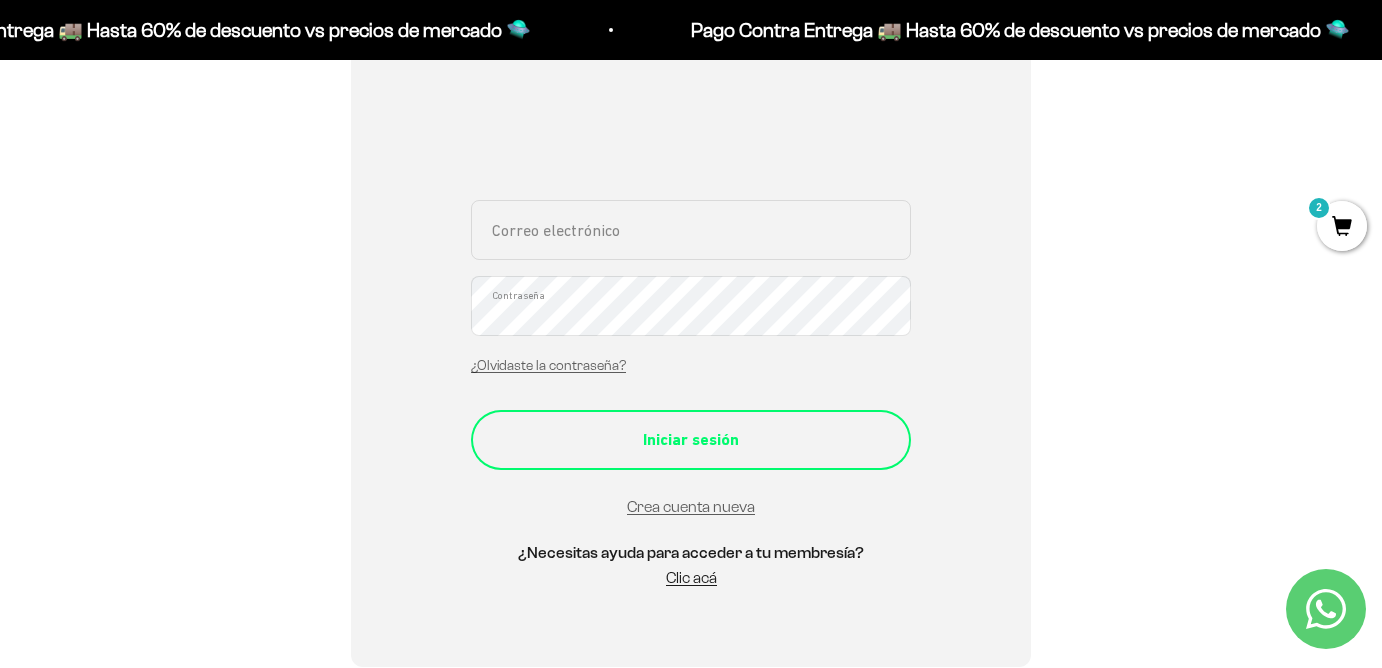 type on "lauraochoac2@gmail.com" 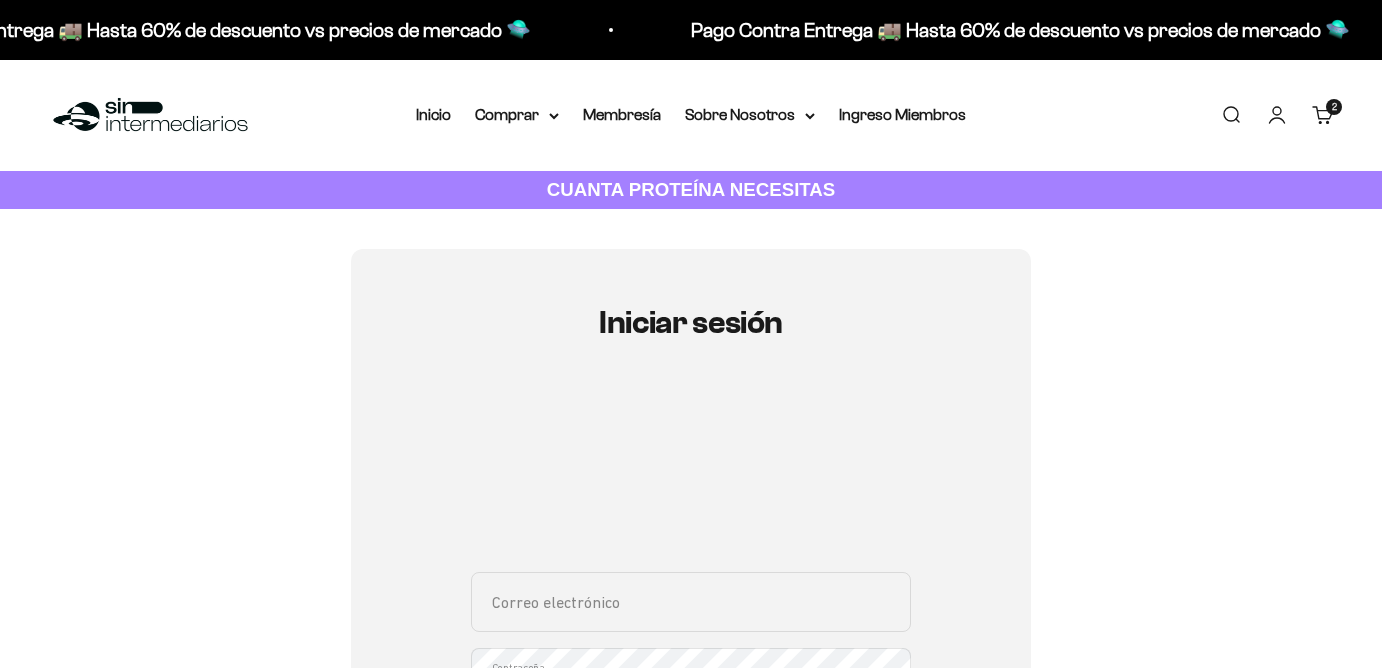 scroll, scrollTop: 0, scrollLeft: 0, axis: both 